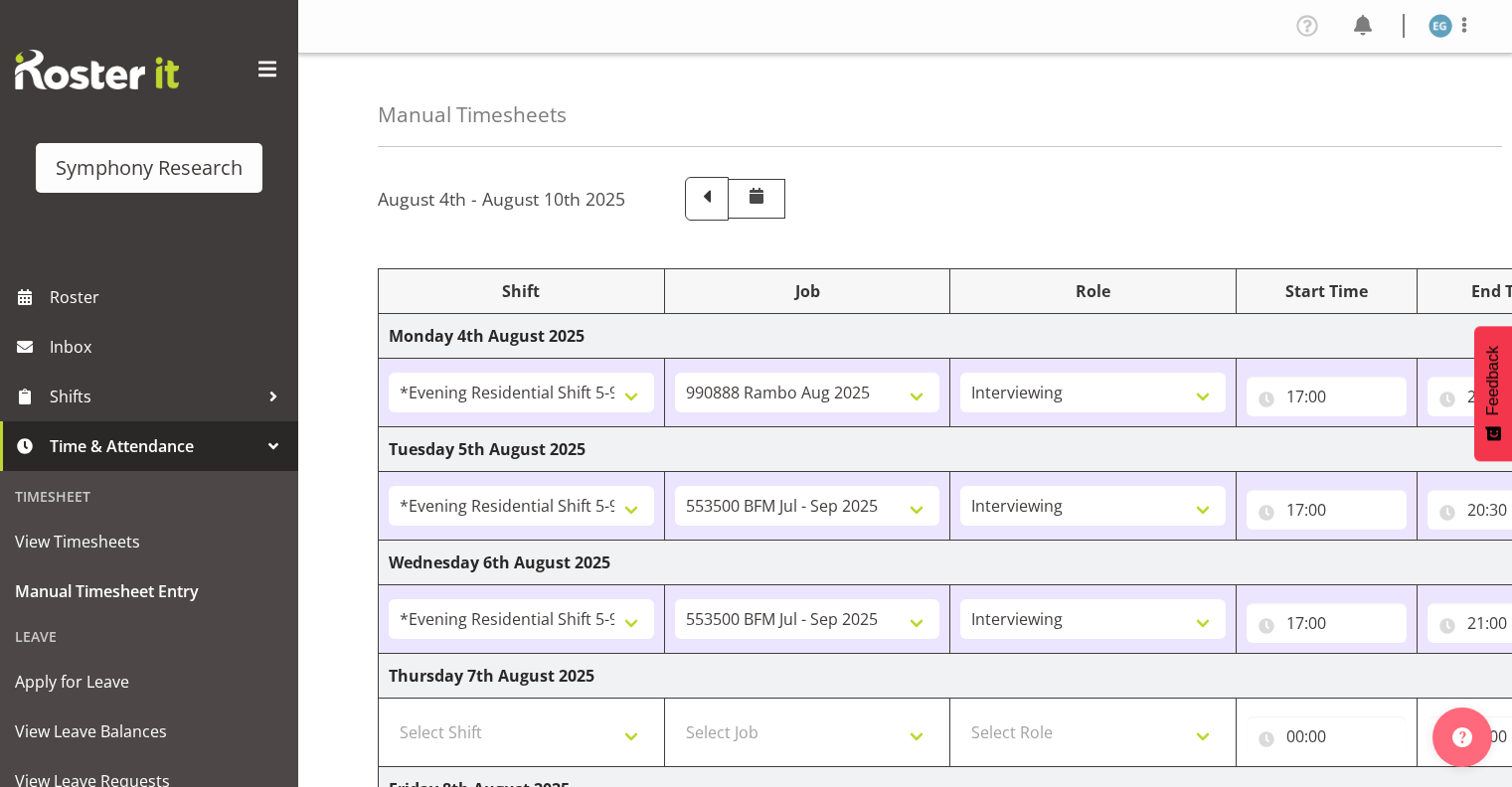 select on "48116" 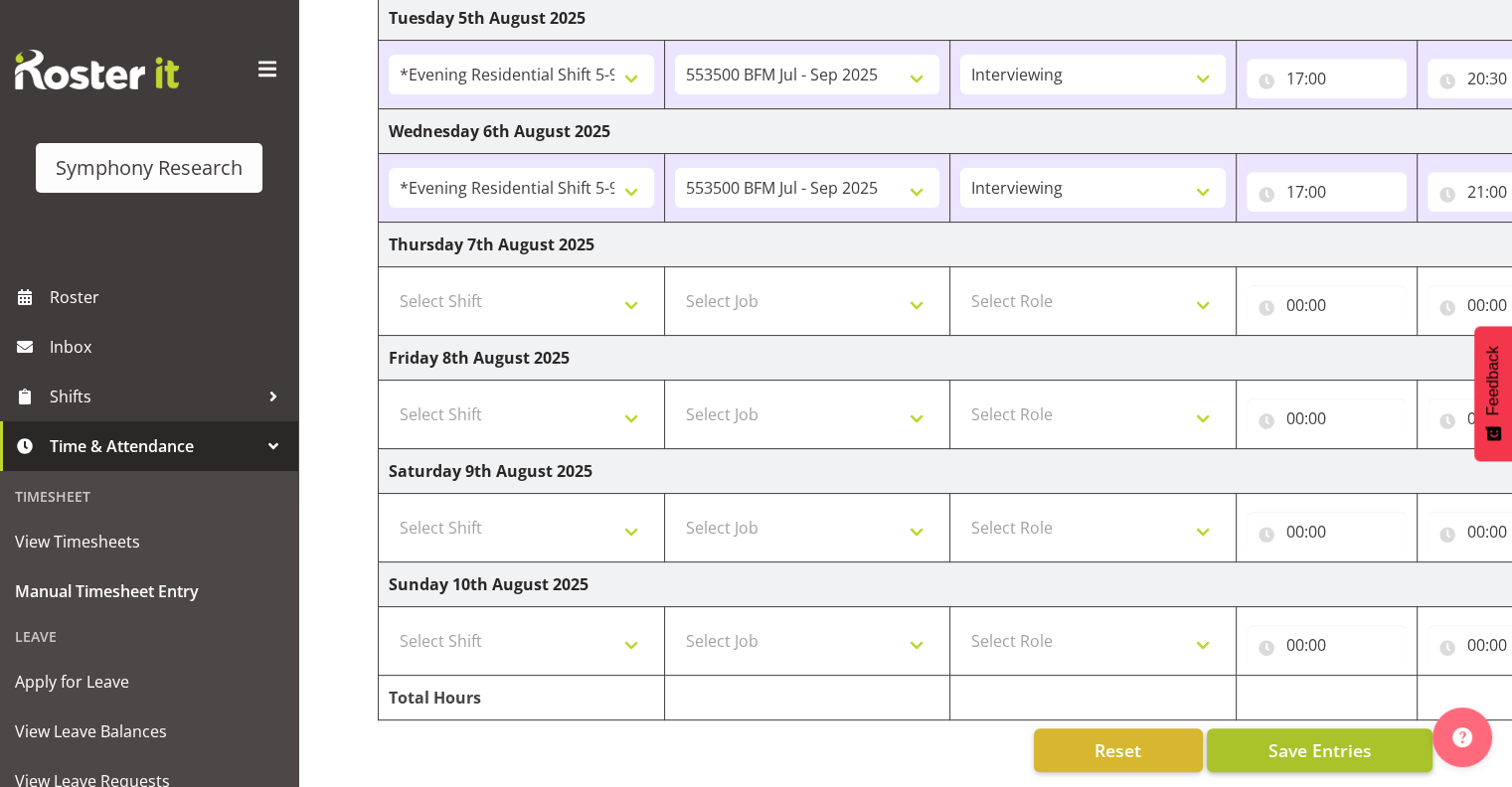 click on "Save
Entries" at bounding box center (1319, 750) 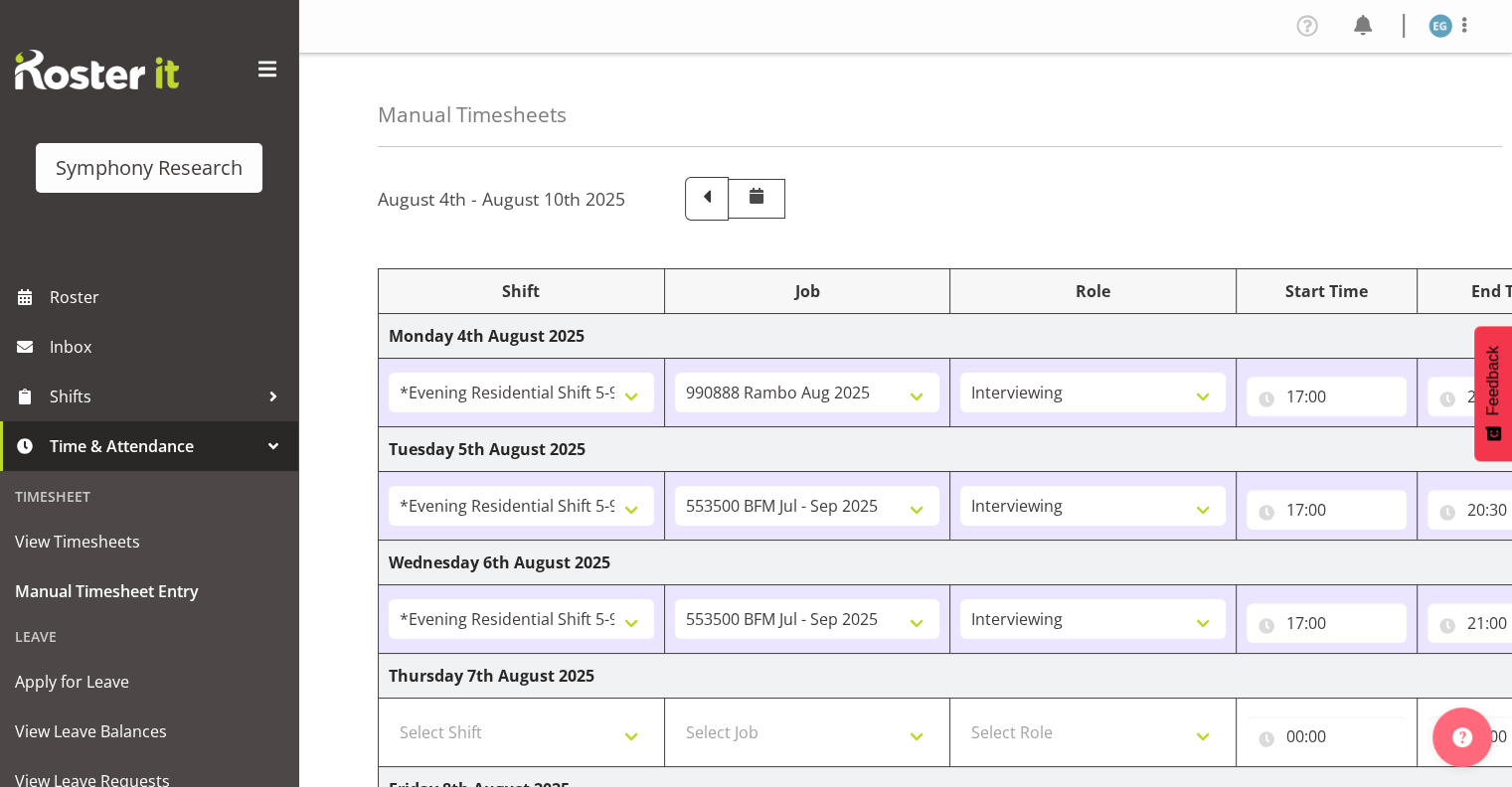scroll, scrollTop: 442, scrollLeft: 0, axis: vertical 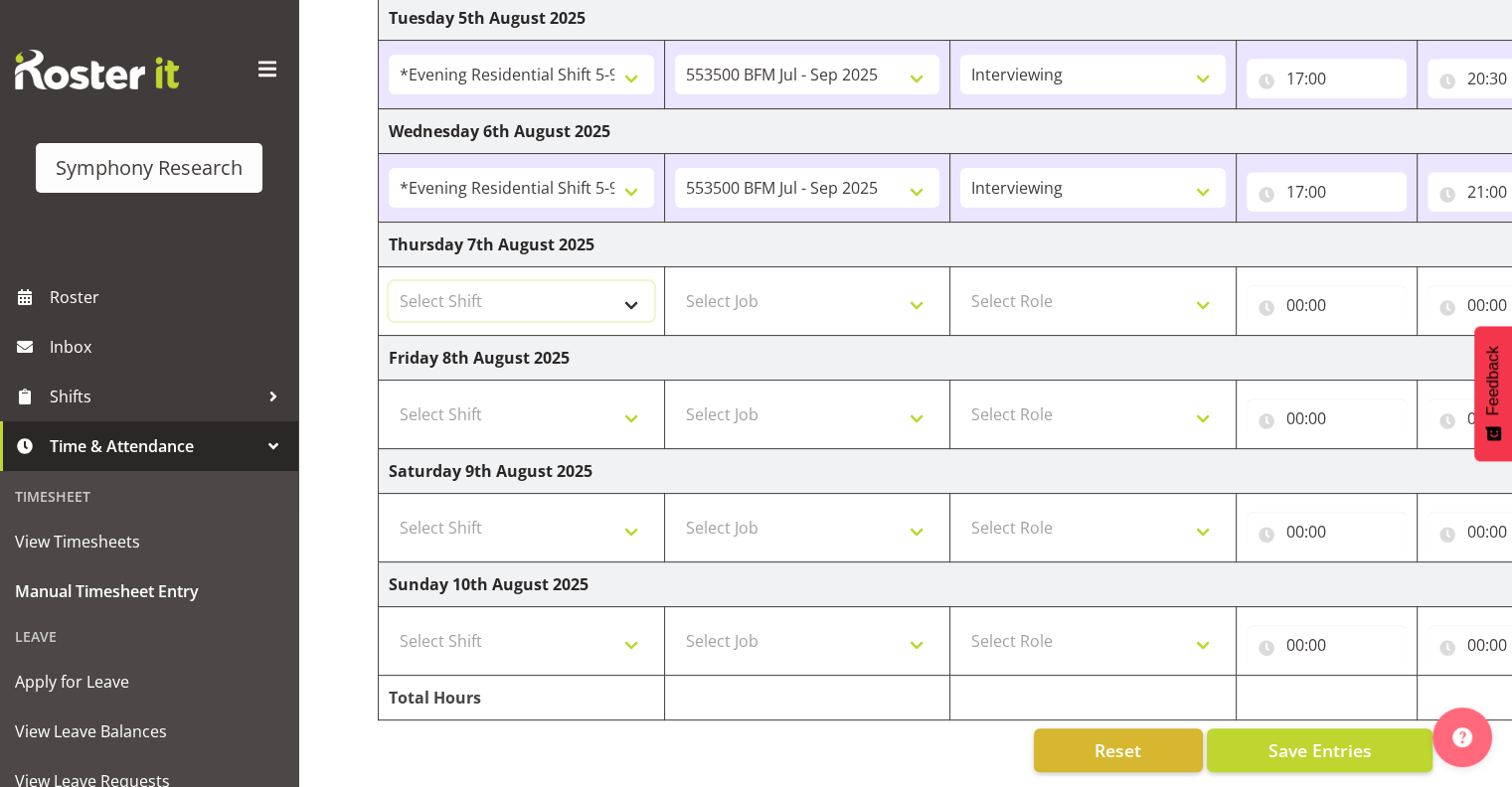 click on "Select Shift  !!Weekend Residential    (Roster IT Shift Label) *Business  9/10am ~ 4:30pm *Business Supervisor *Evening Residential Shift 5-9pm *RP Track  C *RP Track C Weekend *RP Weekly/Monthly Tracks *Supervisor Call Centre *Supervisor Evening *Supervisors & Call Centre Weekend Business 2pm~4:30pm FENZ FENZ Weekend RAMBO Weekend Rambo Test WP Aust briefing/training World Poll Aust  W2 6:30pm~10:30pm World Poll Aust Late 9p~10:30p World Poll Aust Wkend World Poll NZ Briefing/Training Weekend World Poll NZ Training & Briefing/Mocks World Poll Pilot Aust 9:00~10:30pm" at bounding box center (521, 301) 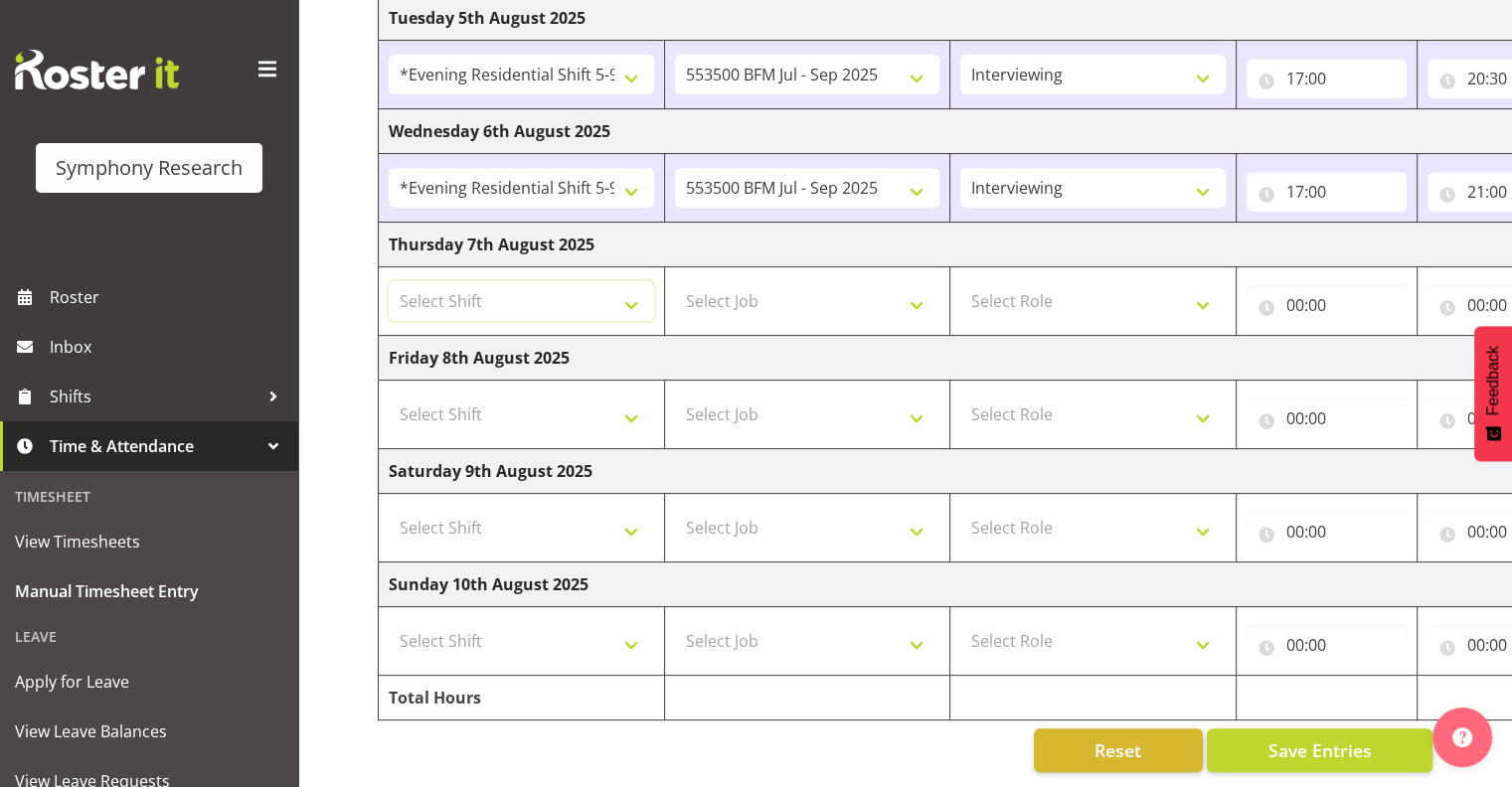 select on "48116" 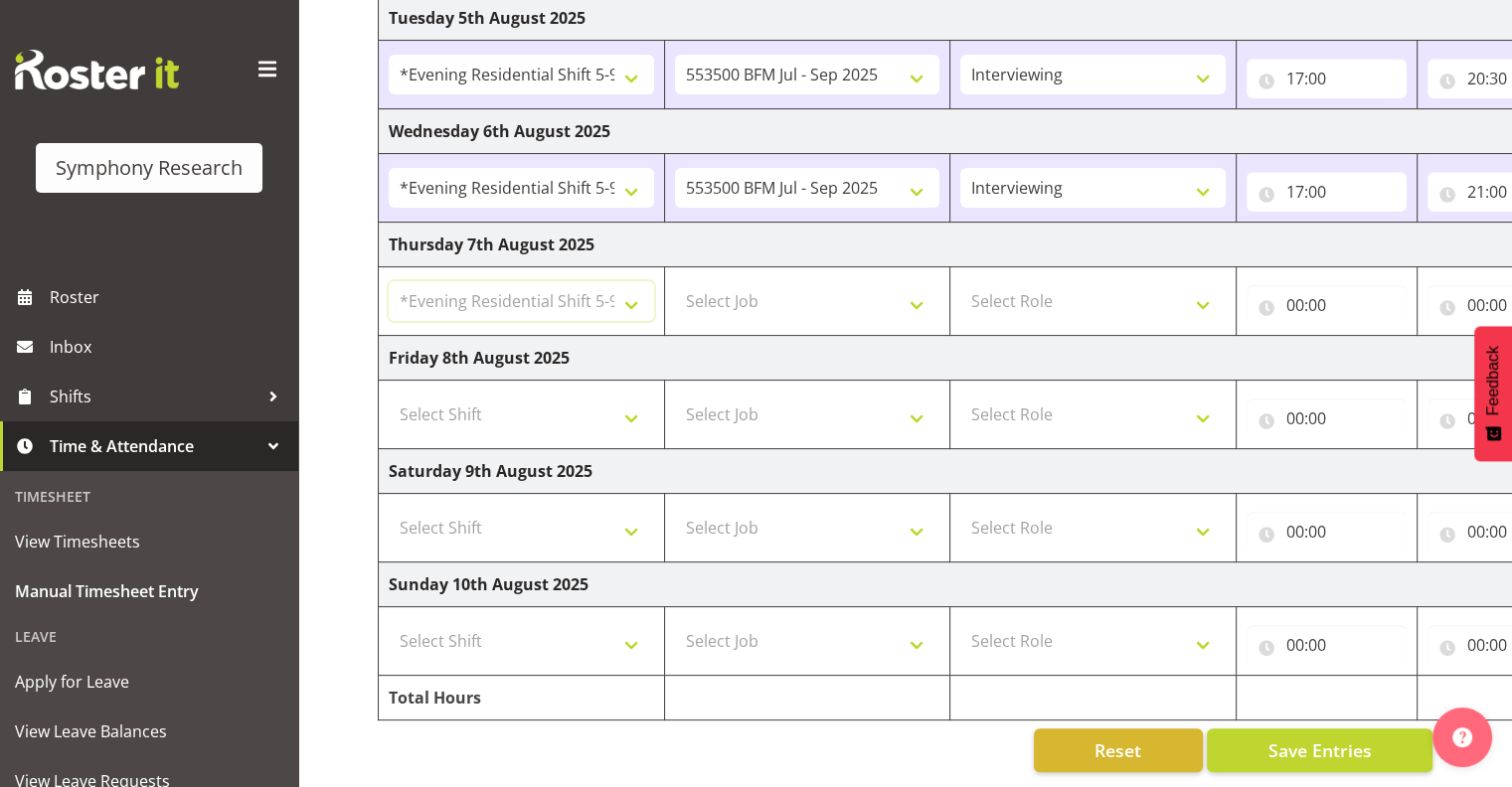 click on "Select Shift  !!Weekend Residential    (Roster IT Shift Label) *Business  9/10am ~ 4:30pm *Business Supervisor *Evening Residential Shift 5-9pm *RP Track  C *RP Track C Weekend *RP Weekly/Monthly Tracks *Supervisor Call Centre *Supervisor Evening *Supervisors & Call Centre Weekend Business 2pm~4:30pm FENZ FENZ Weekend RAMBO Weekend Rambo Test WP Aust briefing/training World Poll Aust  W2 6:30pm~10:30pm World Poll Aust Late 9p~10:30p World Poll Aust Wkend World Poll NZ Briefing/Training Weekend World Poll NZ Training & Briefing/Mocks World Poll Pilot Aust 9:00~10:30pm" at bounding box center (521, 301) 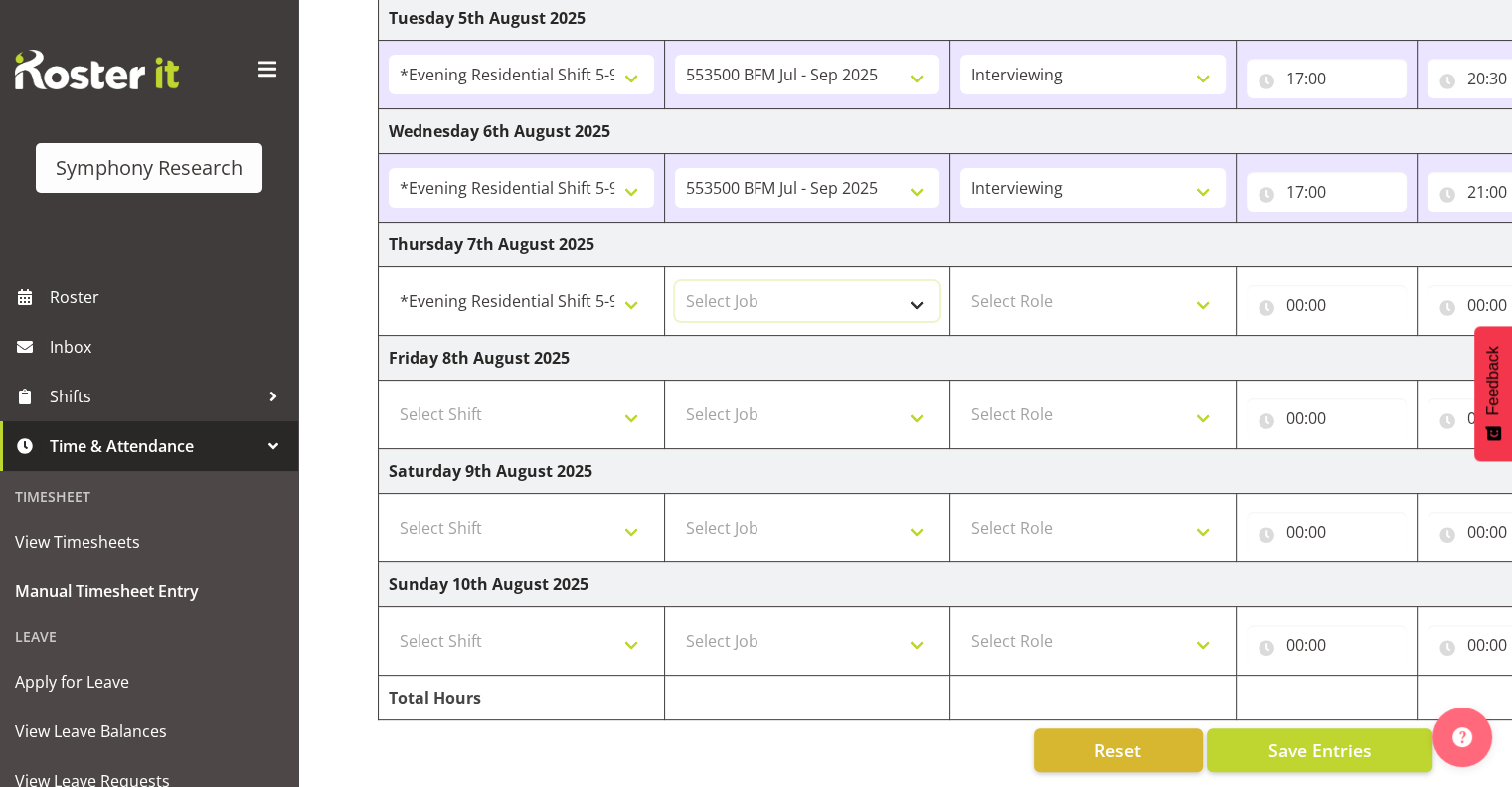 drag, startPoint x: 921, startPoint y: 290, endPoint x: 933, endPoint y: 302, distance: 16.970563 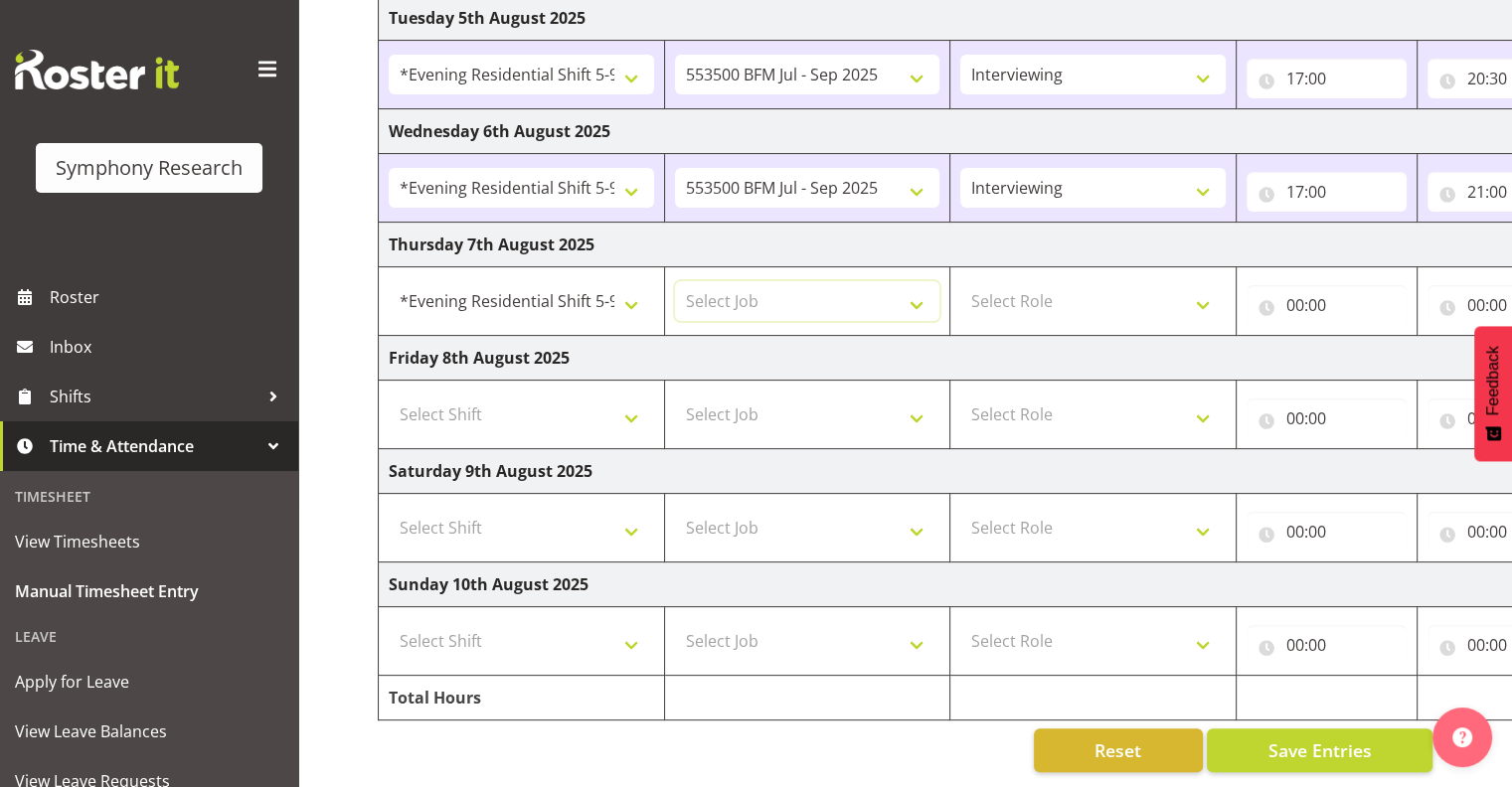 select on "10242" 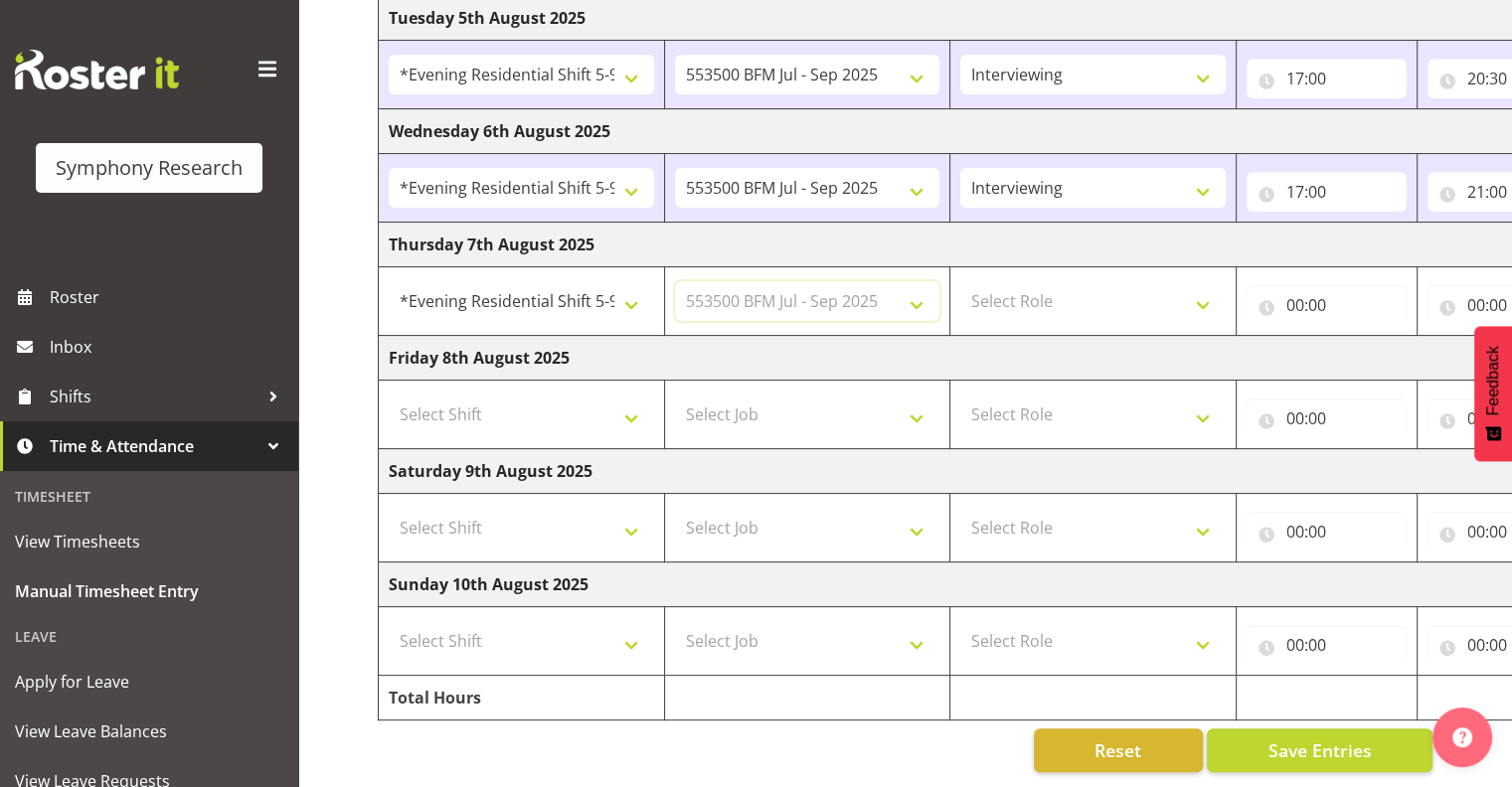 click on "Select Job  550060 IF Admin 553500 BFM Jul - Sep 2025 553502 FMG August 2024 990000 General 990821 Goldrush 2024 990846 Toka Tu Ake 2025 990855 FENZ 990878 CMI Q3 2025 990883 Alarms 990888 Rambo Aug 2025 990890 Mobtest 2025 New 999996 Training 999997 Recruitment & Training 999999 DT" at bounding box center [807, 301] 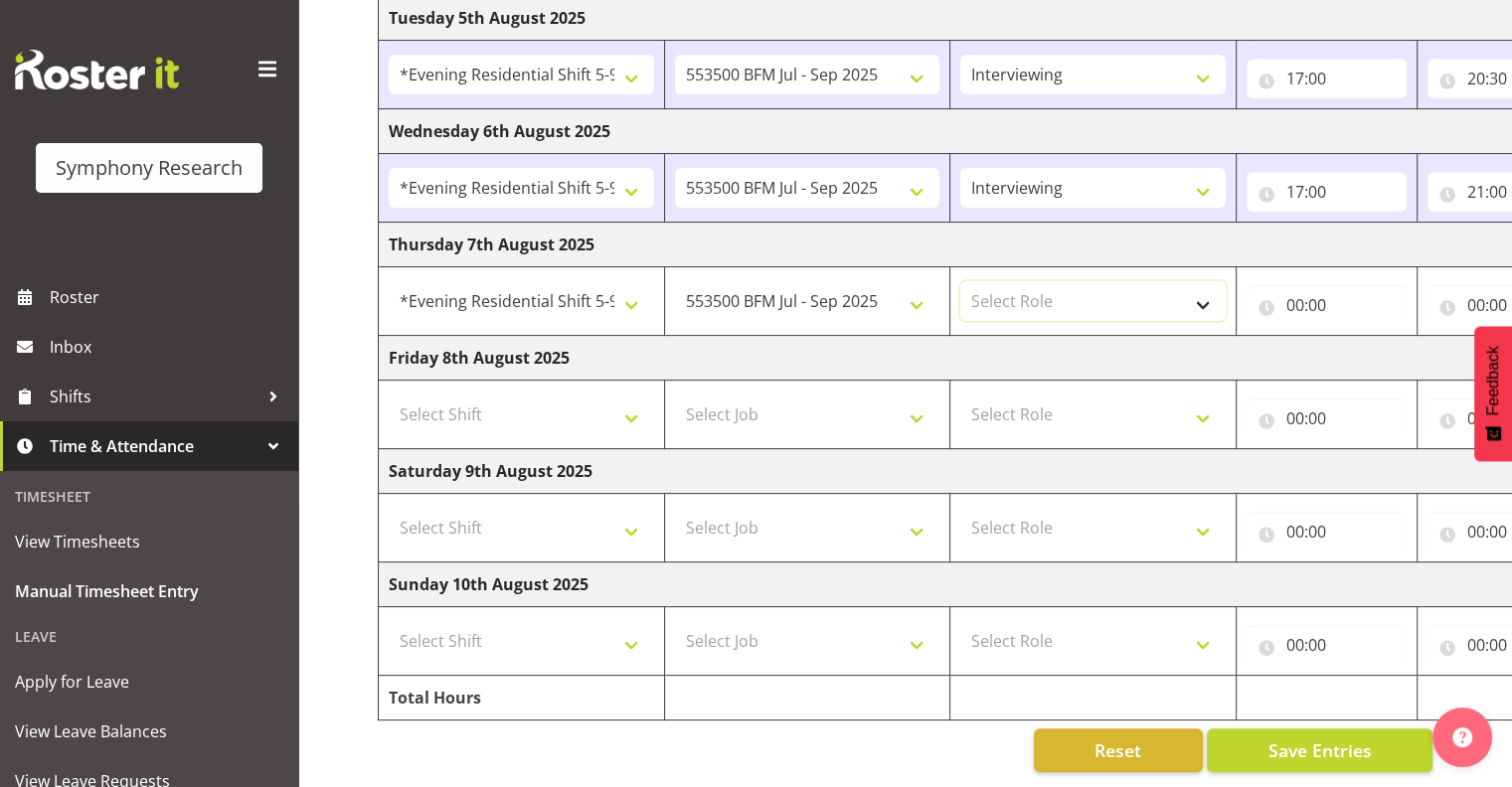 click on "Select Role  Interviewing Briefing" at bounding box center [1092, 301] 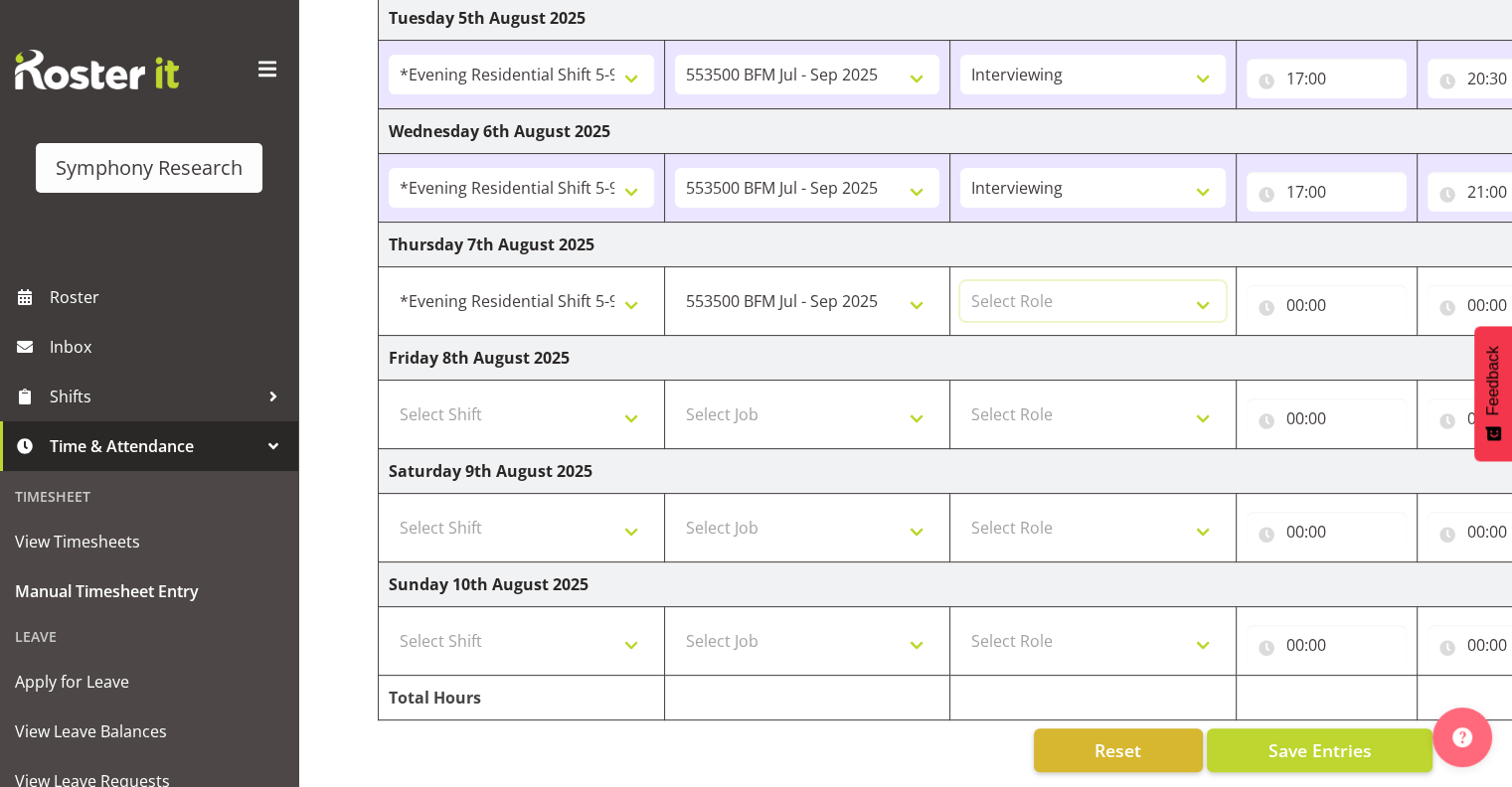 select on "47" 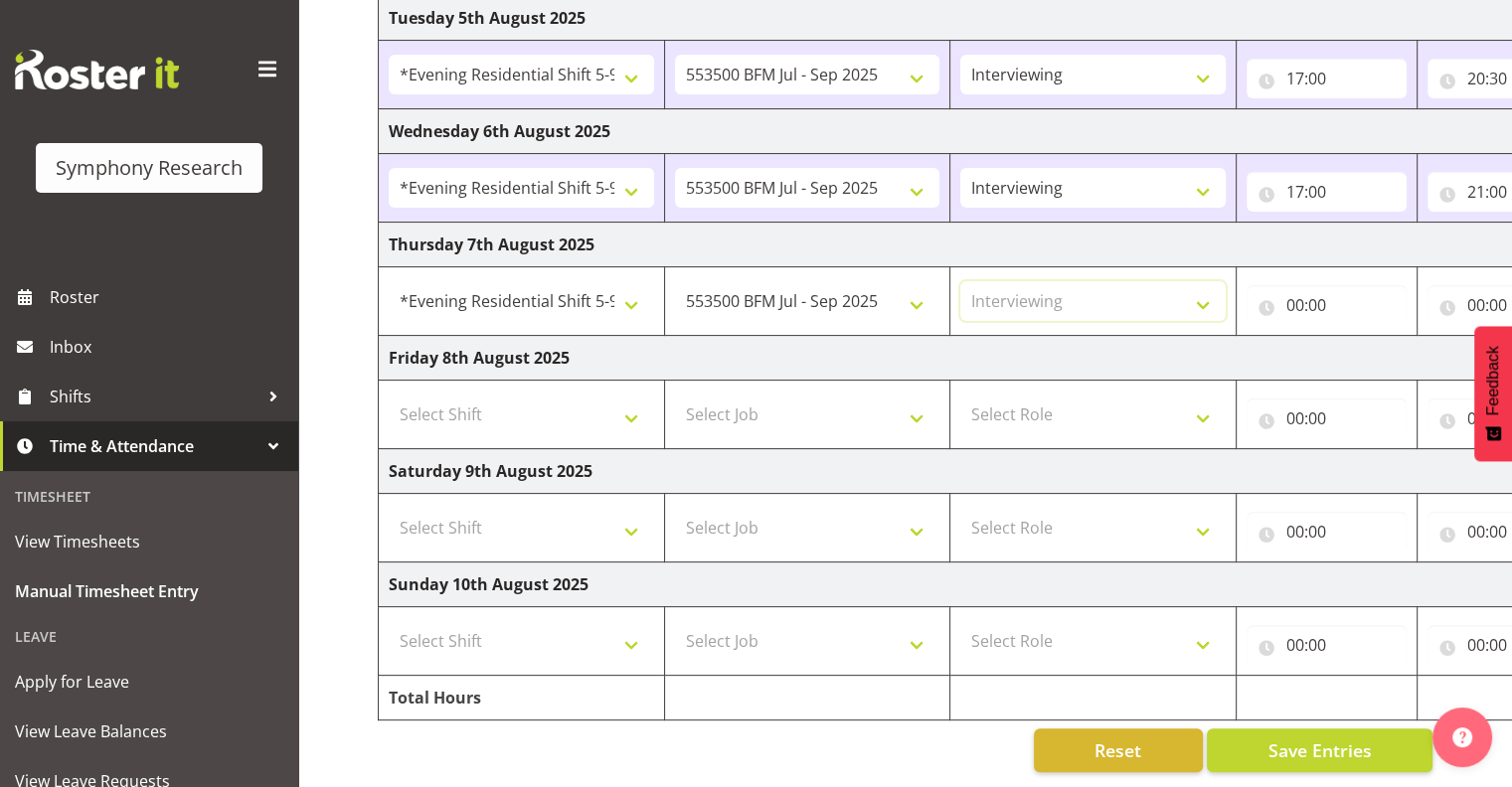 click on "Select Role  Interviewing Briefing" at bounding box center (1092, 301) 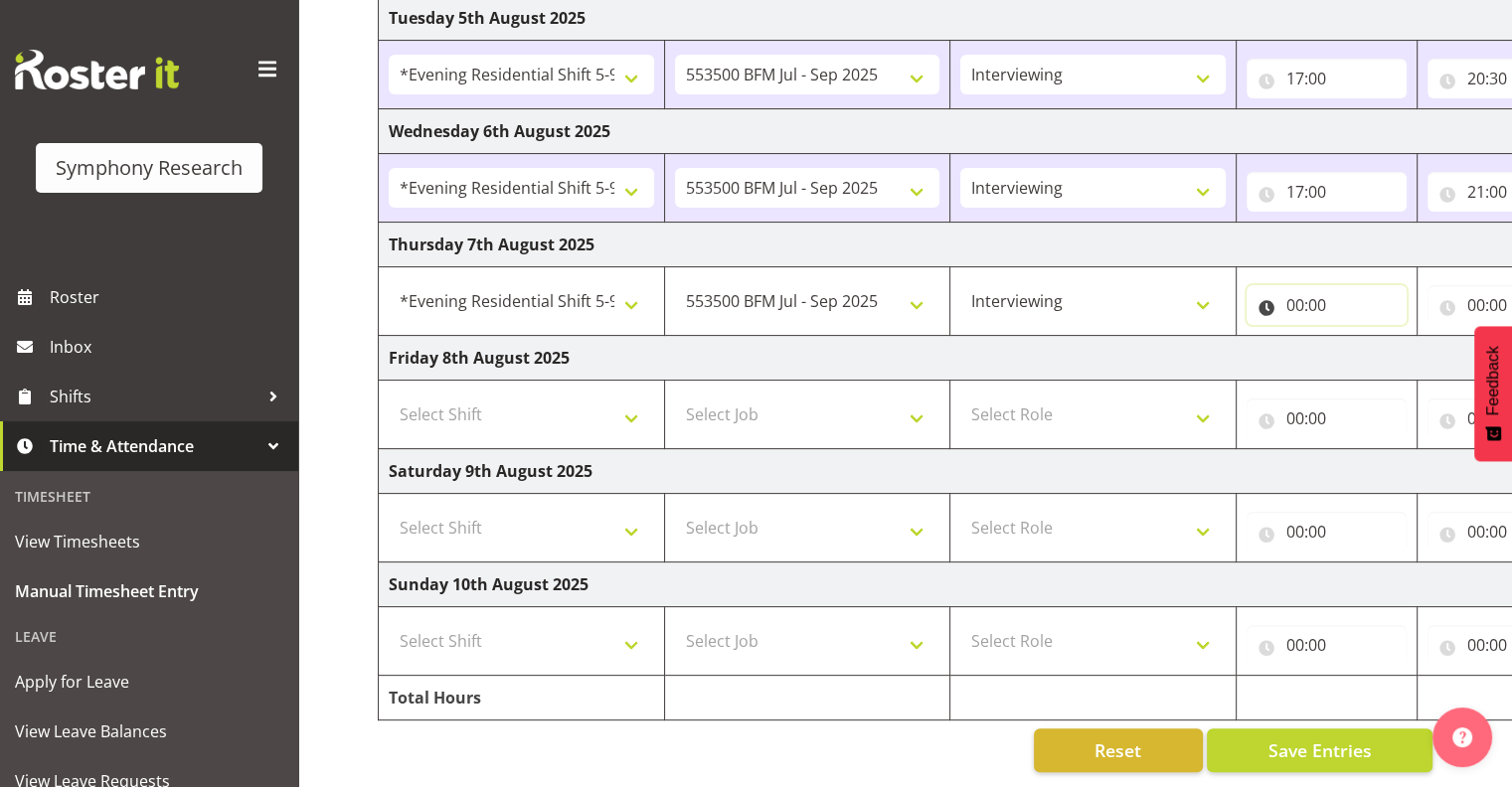 click on "00:00" at bounding box center (1326, 305) 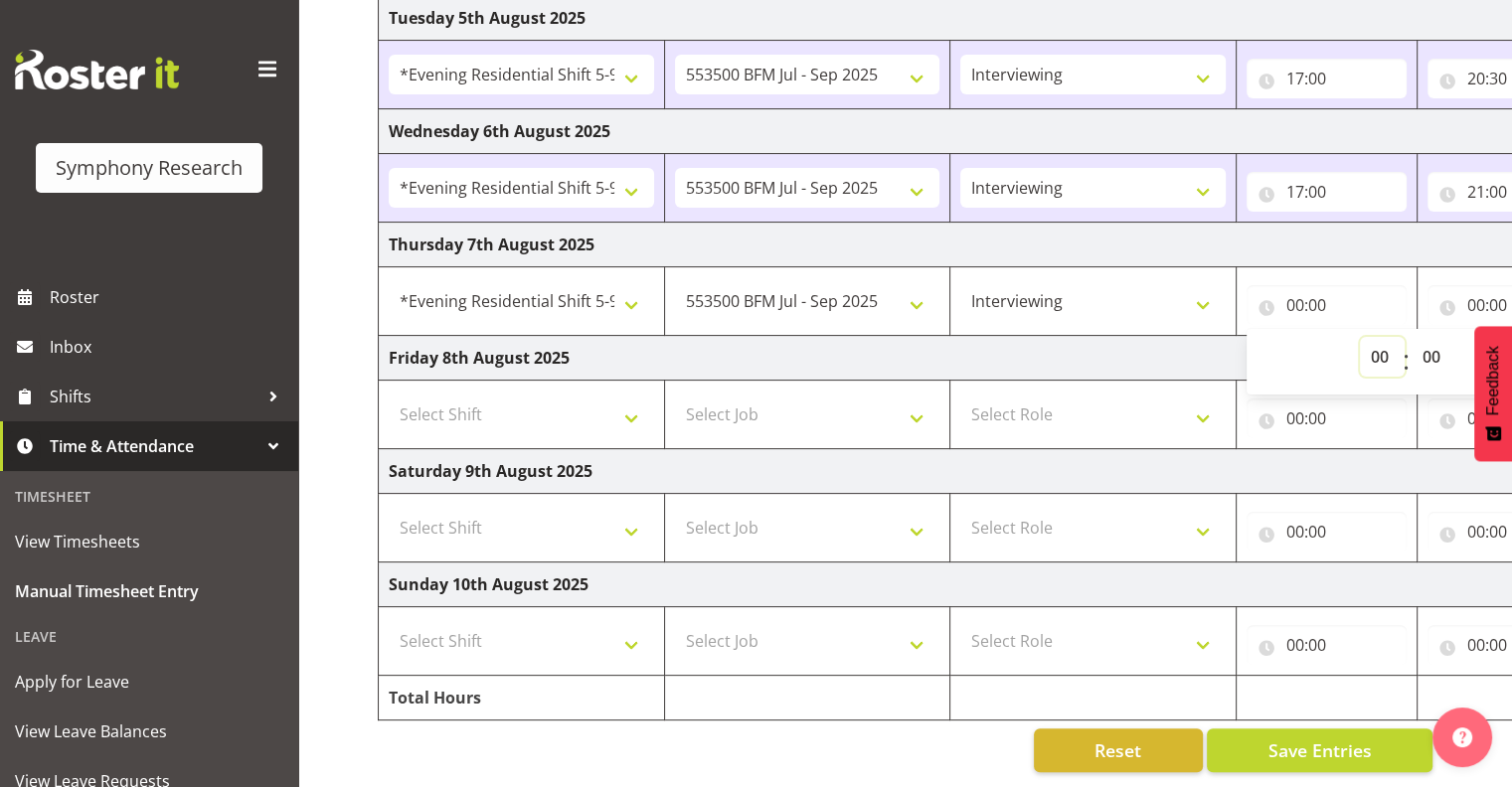 click on "00   01   02   03   04   05   06   07   08   09   10   11   12   13   14   15   16   17   18   19   20   21   22   23" at bounding box center (1382, 357) 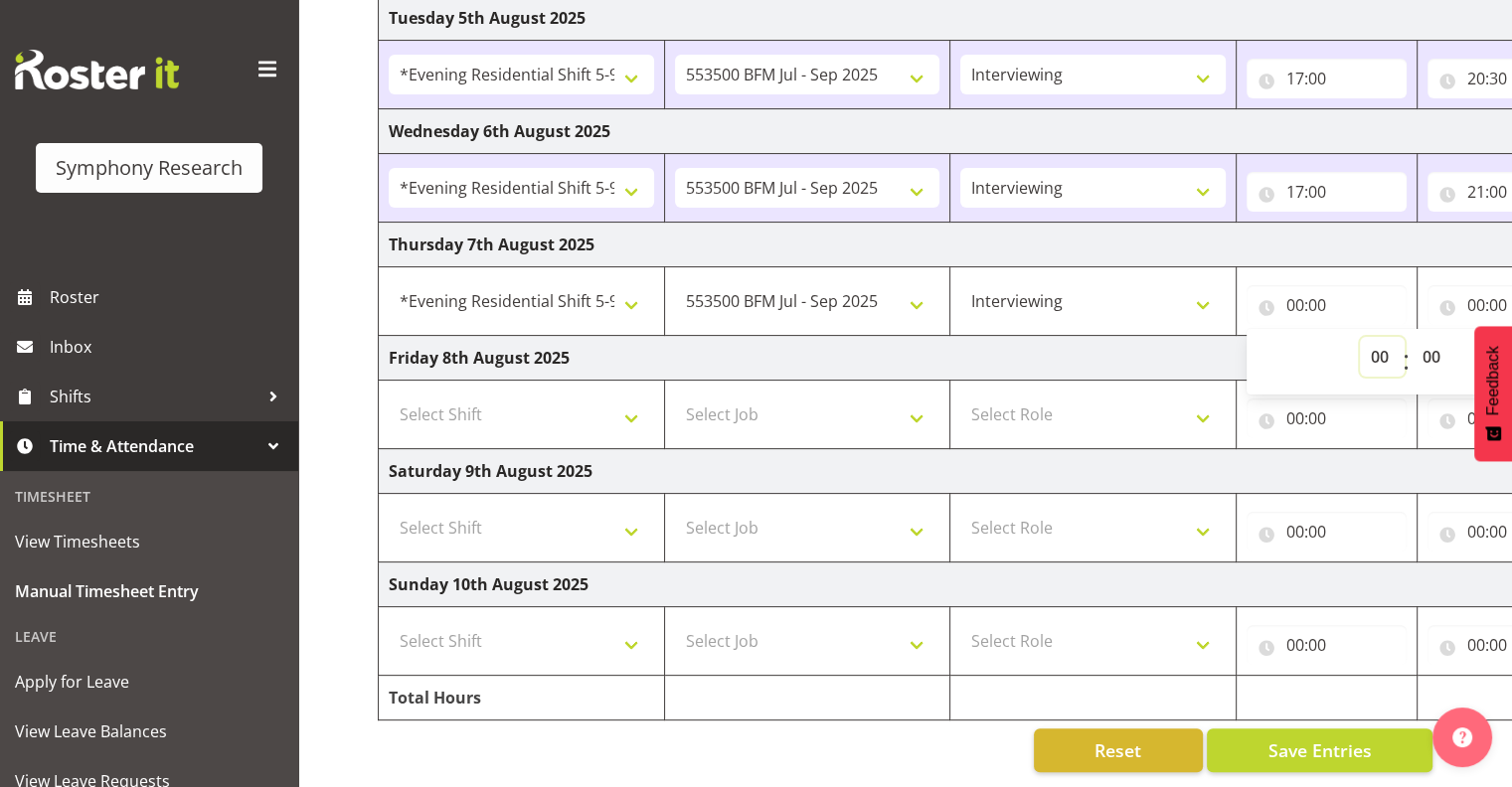 select on "17" 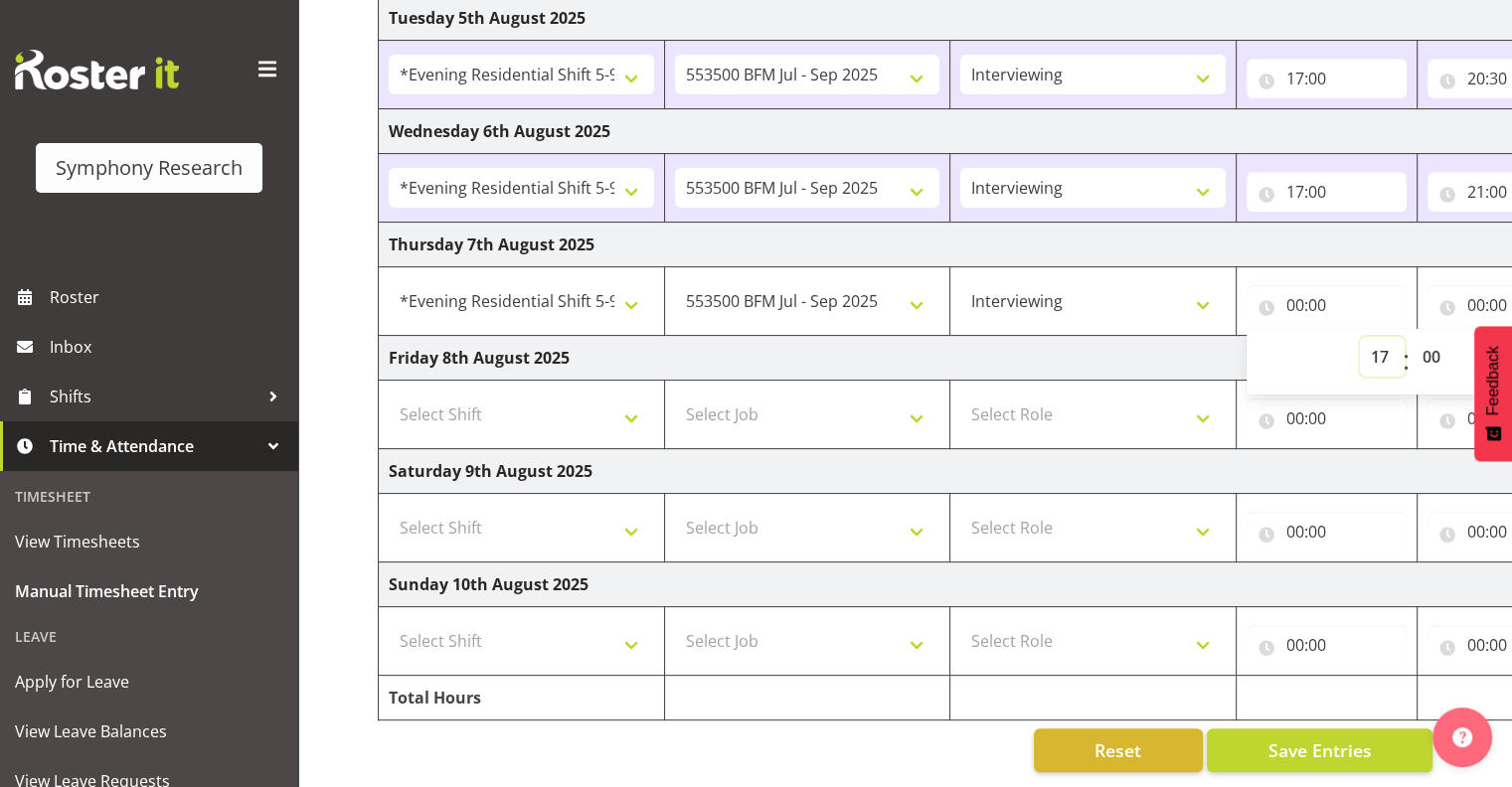 click on "00   01   02   03   04   05   06   07   08   09   10   11   12   13   14   15   16   17   18   19   20   21   22   23" at bounding box center (1382, 357) 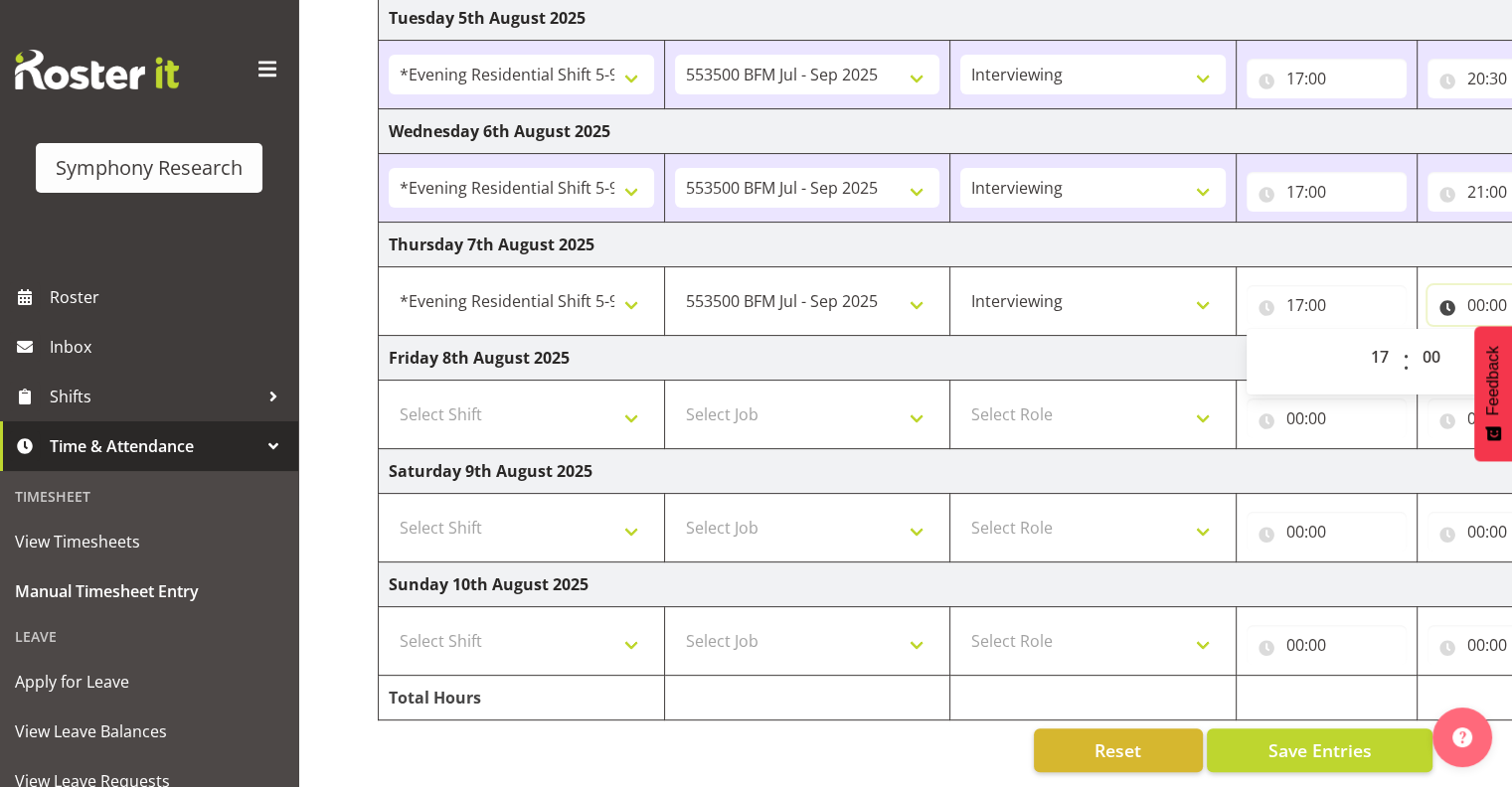 click on "00:00" at bounding box center [1507, 305] 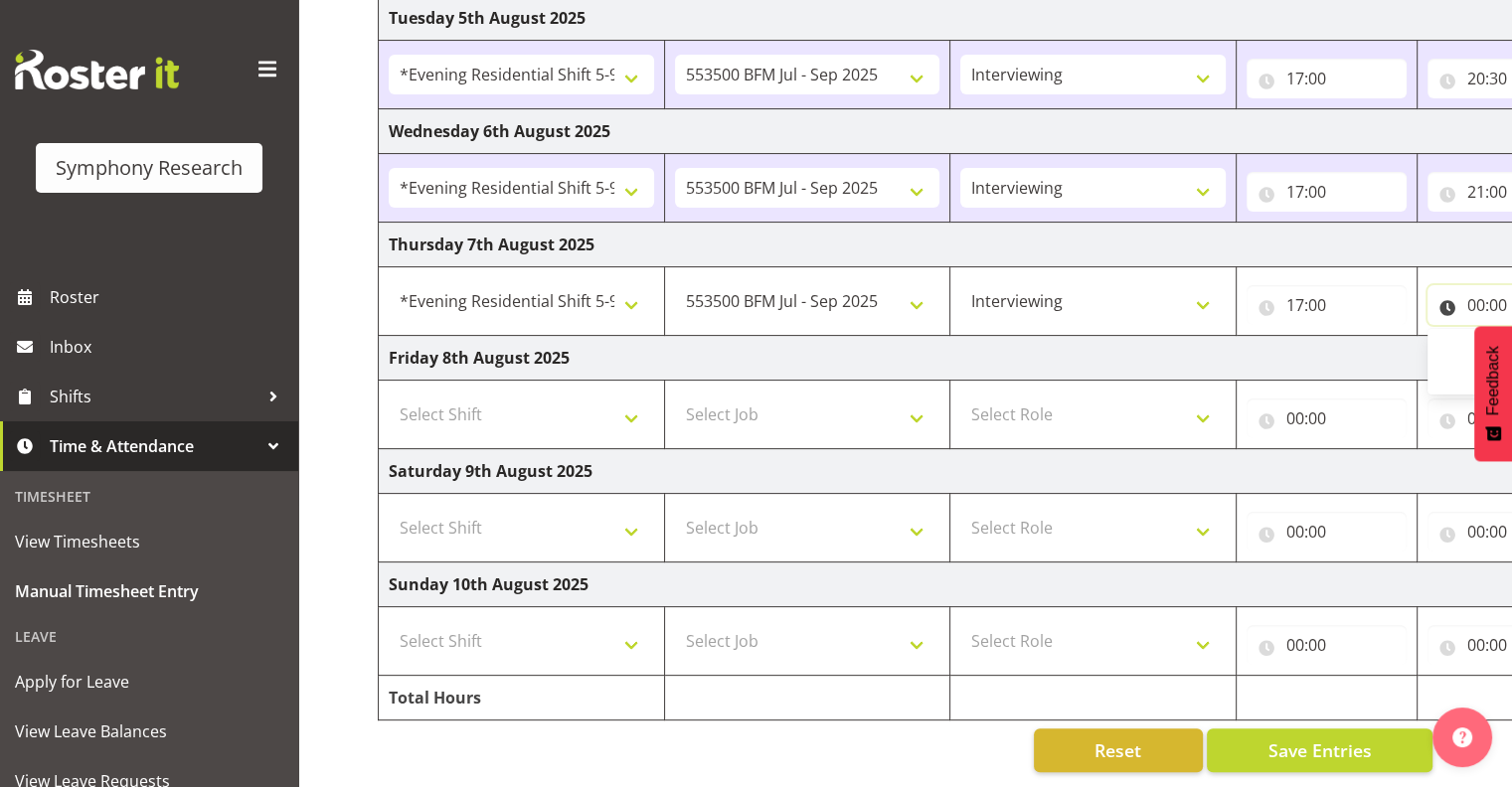 click on "00:00" at bounding box center (1507, 305) 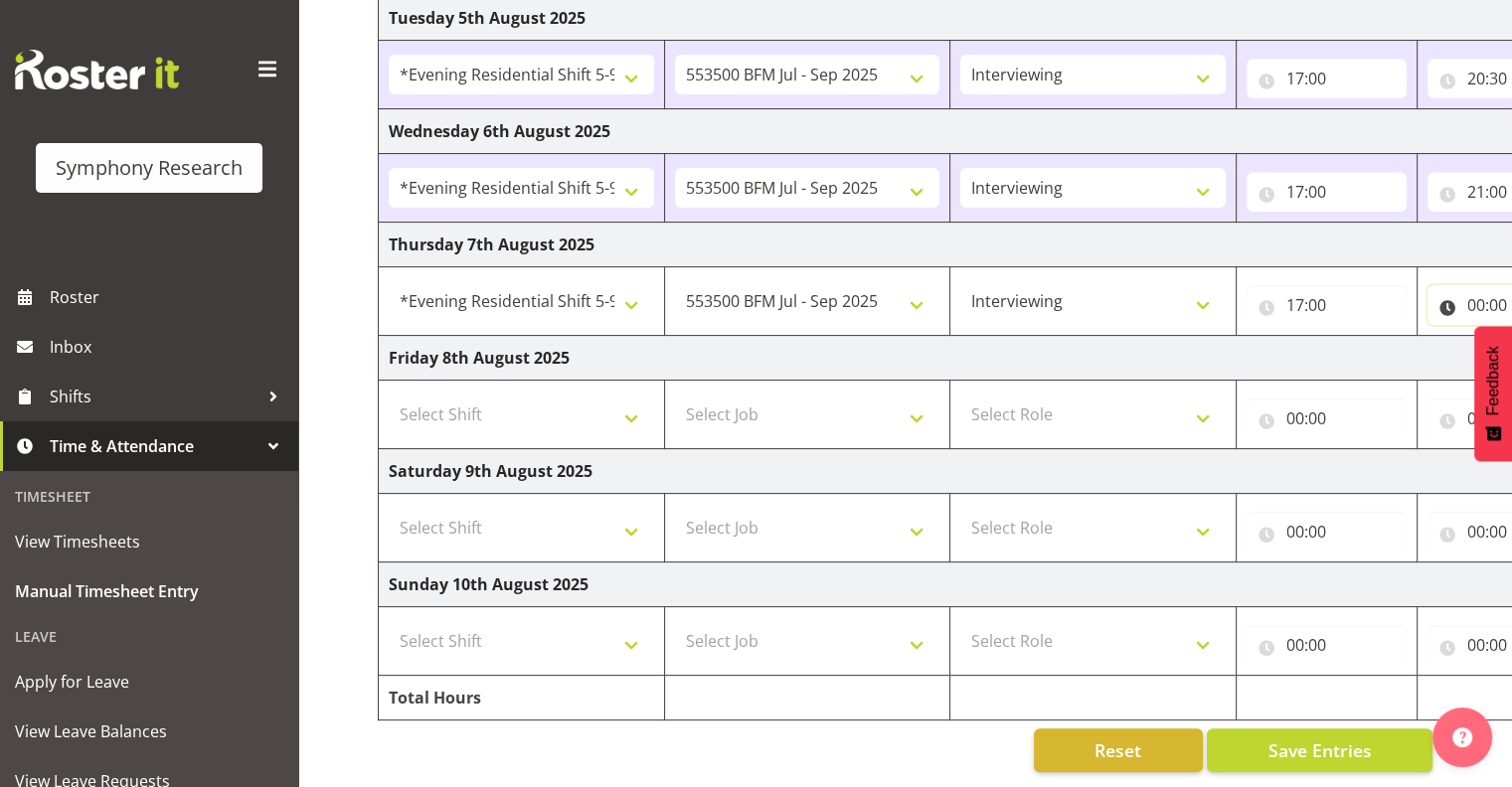 click on "00:00" at bounding box center [1507, 305] 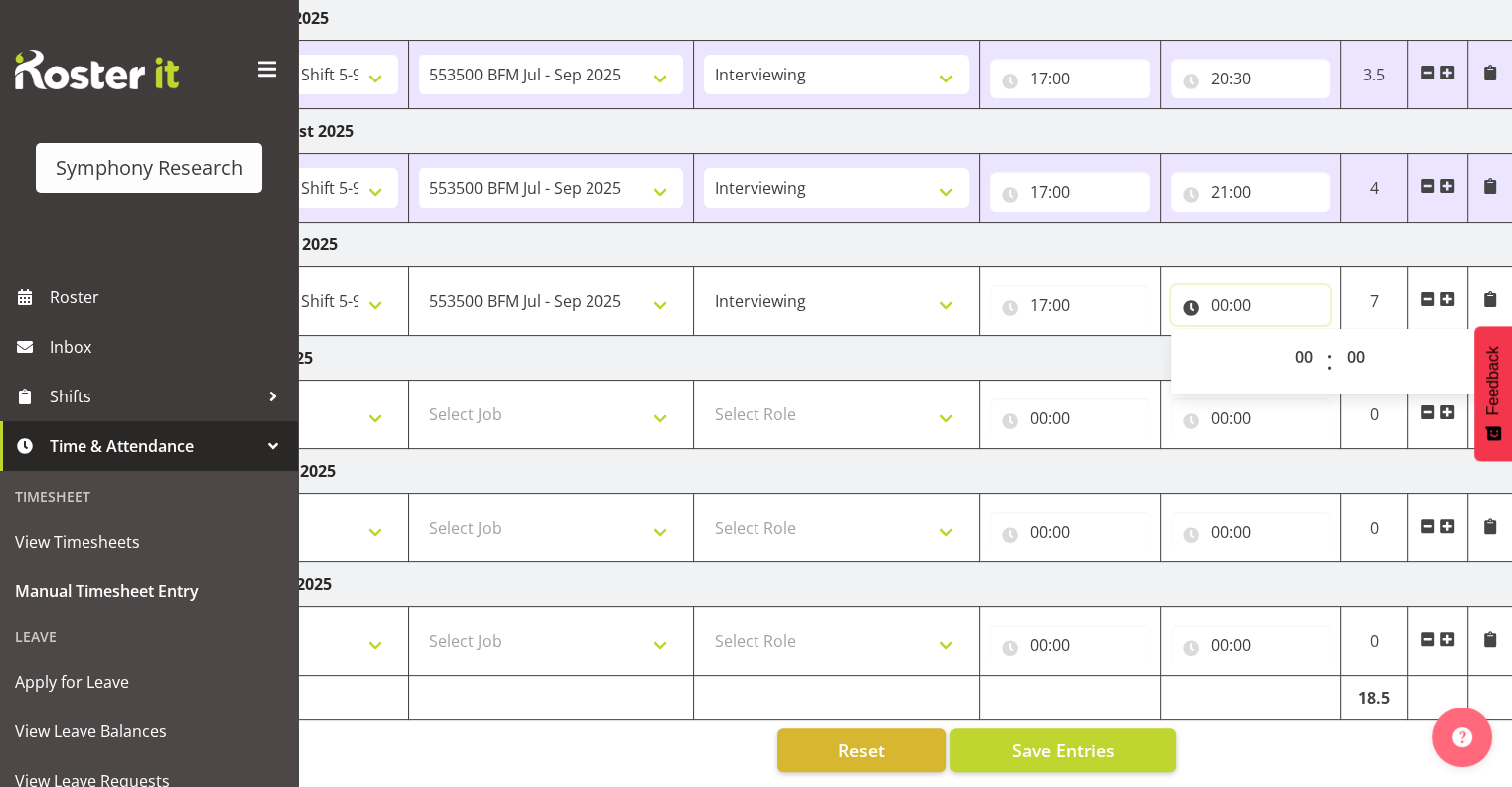 scroll, scrollTop: 0, scrollLeft: 256, axis: horizontal 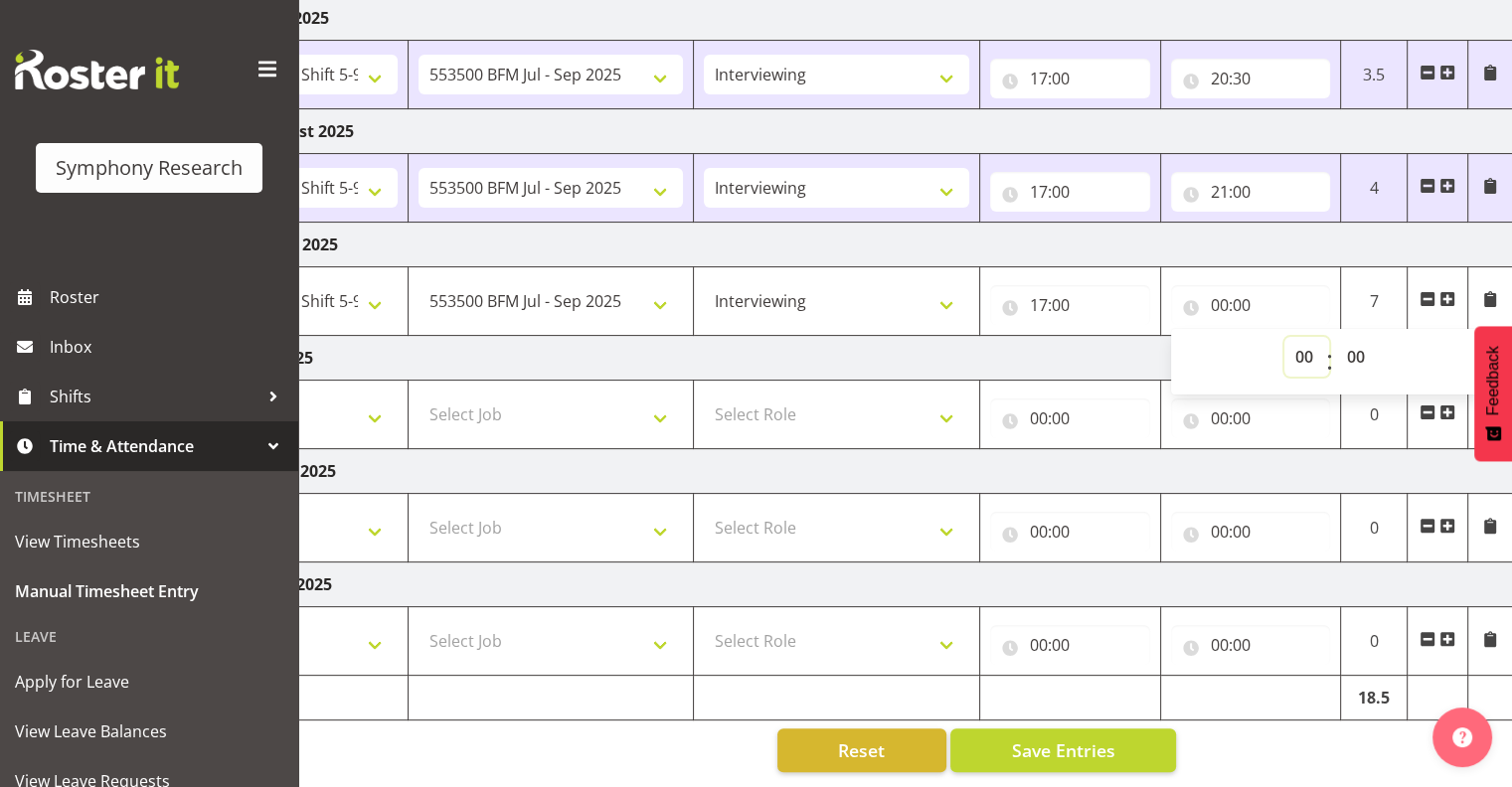 click on "00   01   02   03   04   05   06   07   08   09   10   11   12   13   14   15   16   17   18   19   20   21   22   23" at bounding box center [1306, 357] 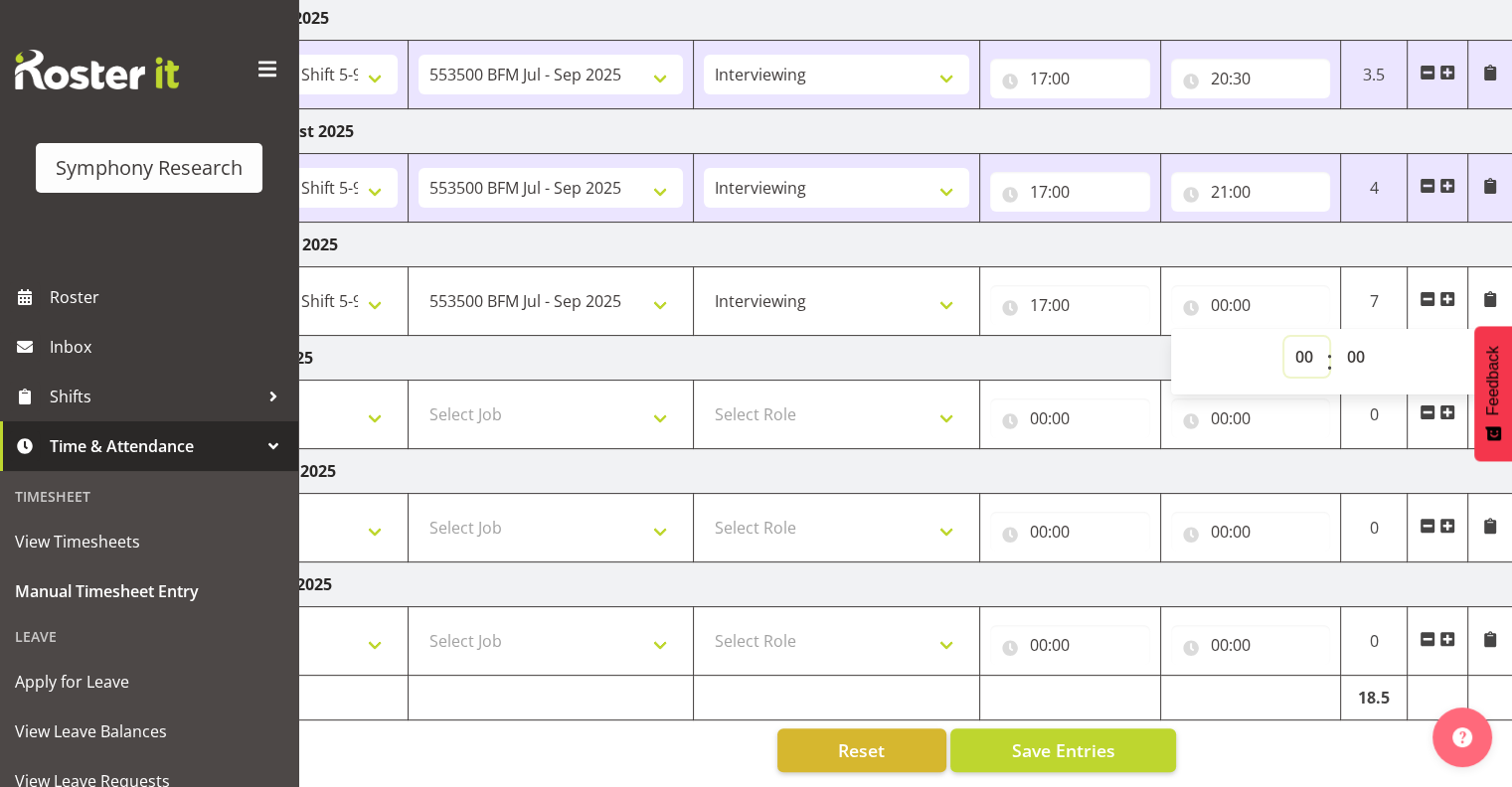 select on "21" 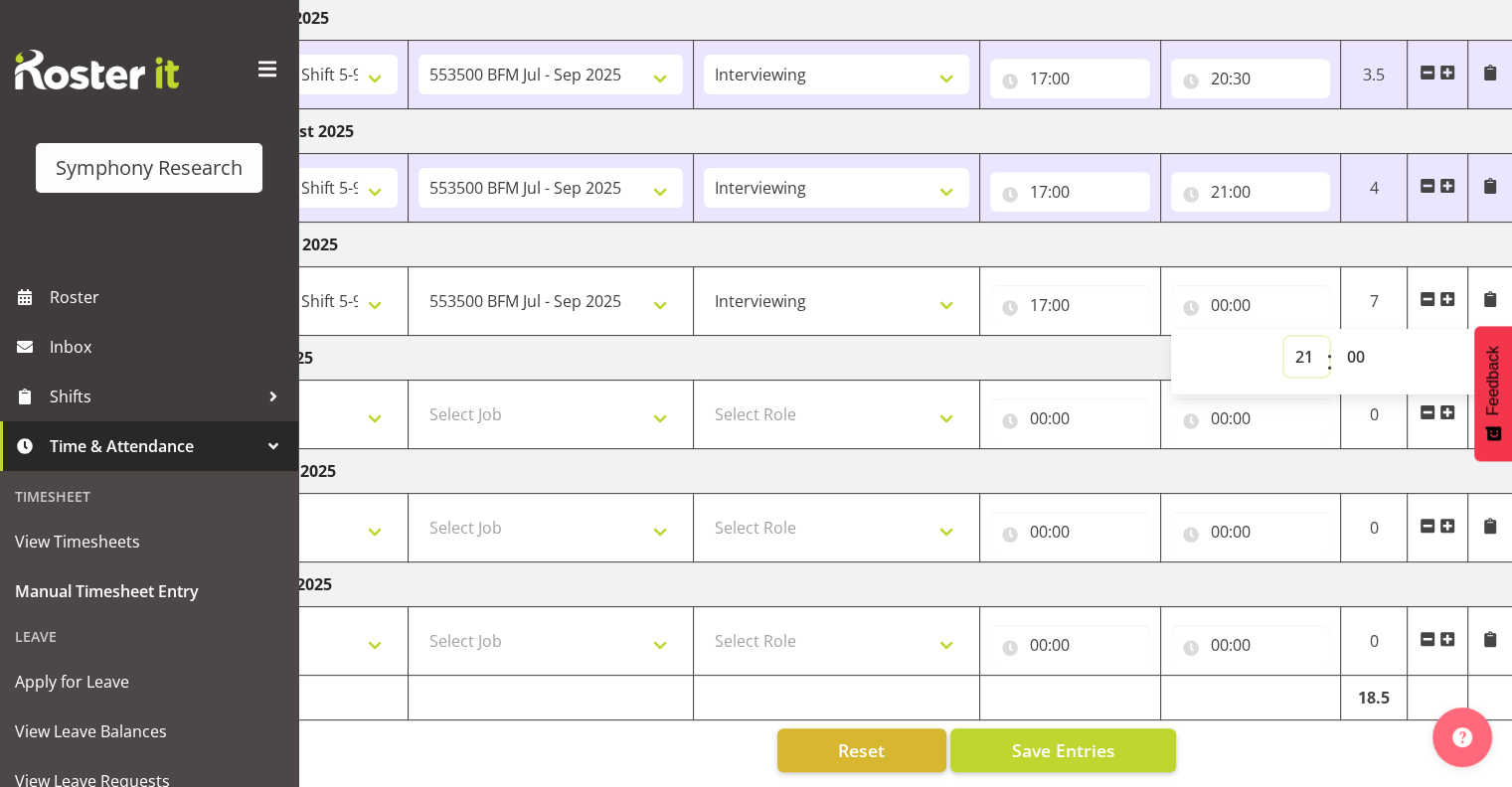 click on "00   01   02   03   04   05   06   07   08   09   10   11   12   13   14   15   16   17   18   19   20   21   22   23" at bounding box center (1306, 357) 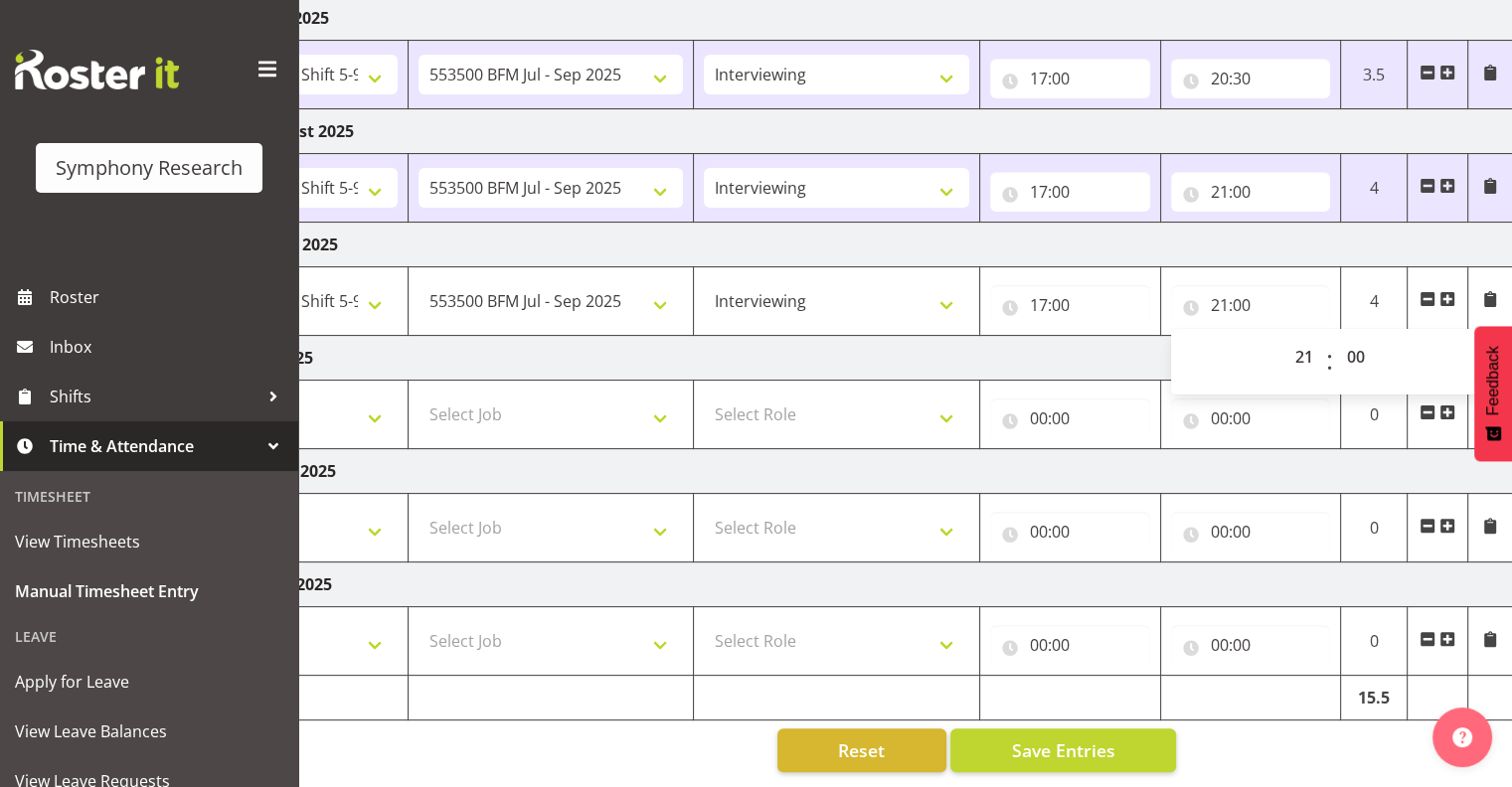 click on "Manual Timesheets   August 4th - August 10th 2025                             Shift   Job   Role   Start Time   End Time     Total
Monday 4th August 2025
!!Weekend Residential    (Roster IT Shift Label) *Business  9/10am ~ 4:30pm *Business Supervisor *Evening Residential Shift 5-9pm *RP Track  C *RP Track C Weekend *RP Weekly/Monthly Tracks *Supervisor Call Centre *Supervisor Evening *Supervisors & Call Centre Weekend Business 2pm~4:30pm FENZ FENZ Weekend RAMBO Weekend Rambo Test WP Aust briefing/training World Poll Aust  W2 6:30pm~10:30pm World Poll Aust Late 9p~10:30p World Poll Aust Wkend World Poll NZ Briefing/Training Weekend World Poll NZ Training & Briefing/Mocks World Poll Pilot Aust 9:00~10:30pm   550060 IF Admin 553500 BFM Jul - Sep 2025 553502 FMG August 2024 990000 General 990821 Goldrush 2024 990846 Toka Tu Ake 2025 990855 FENZ 990878 CMI Q3 2025 990883 Alarms 990888 Rambo Aug 2025 990890 Mobtest 2025 New 999996 Training 999999 DT" at bounding box center [905, 205] 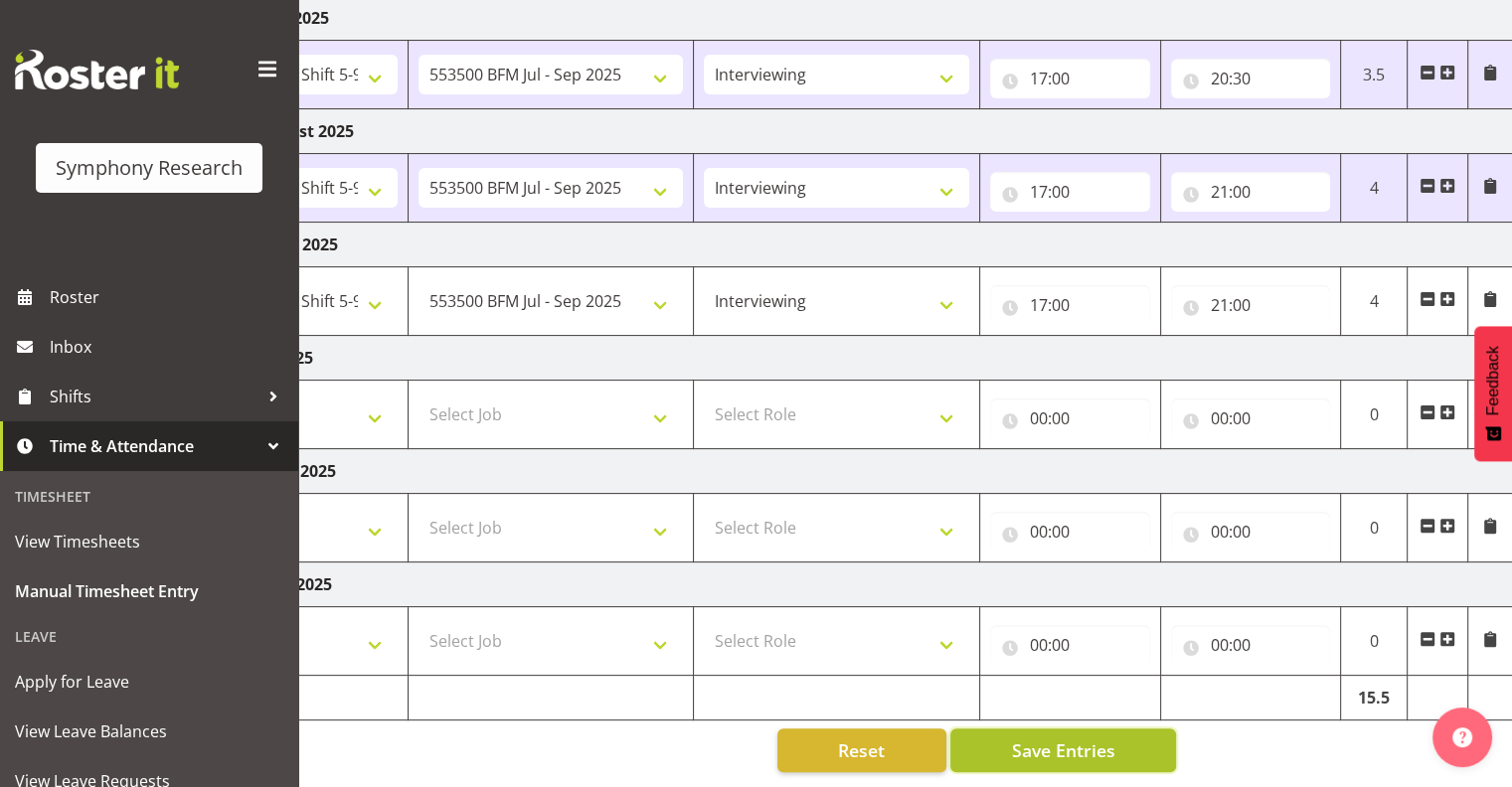 click on "Save
Entries" at bounding box center (1063, 750) 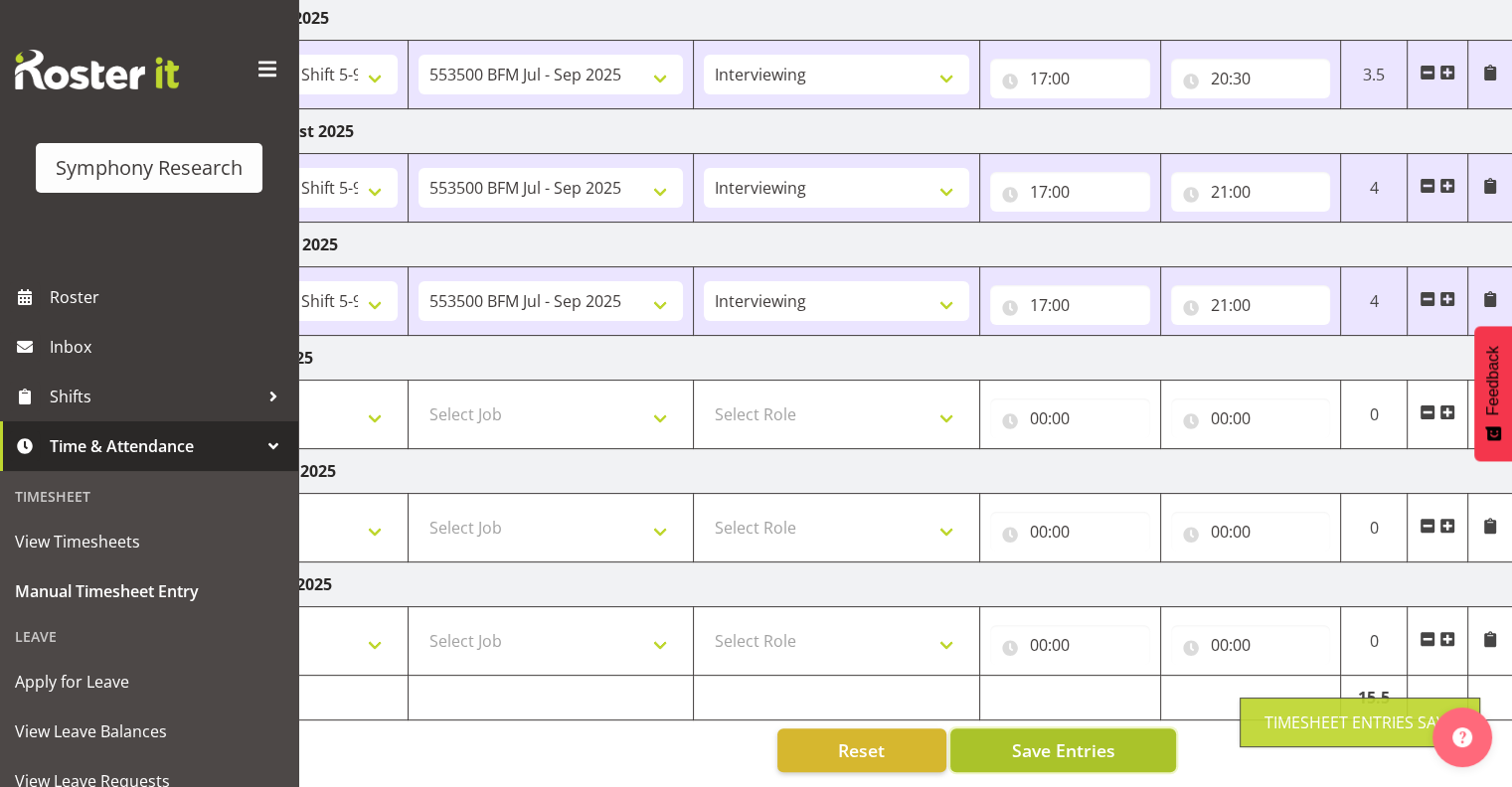 click on "Save
Entries" at bounding box center [1063, 750] 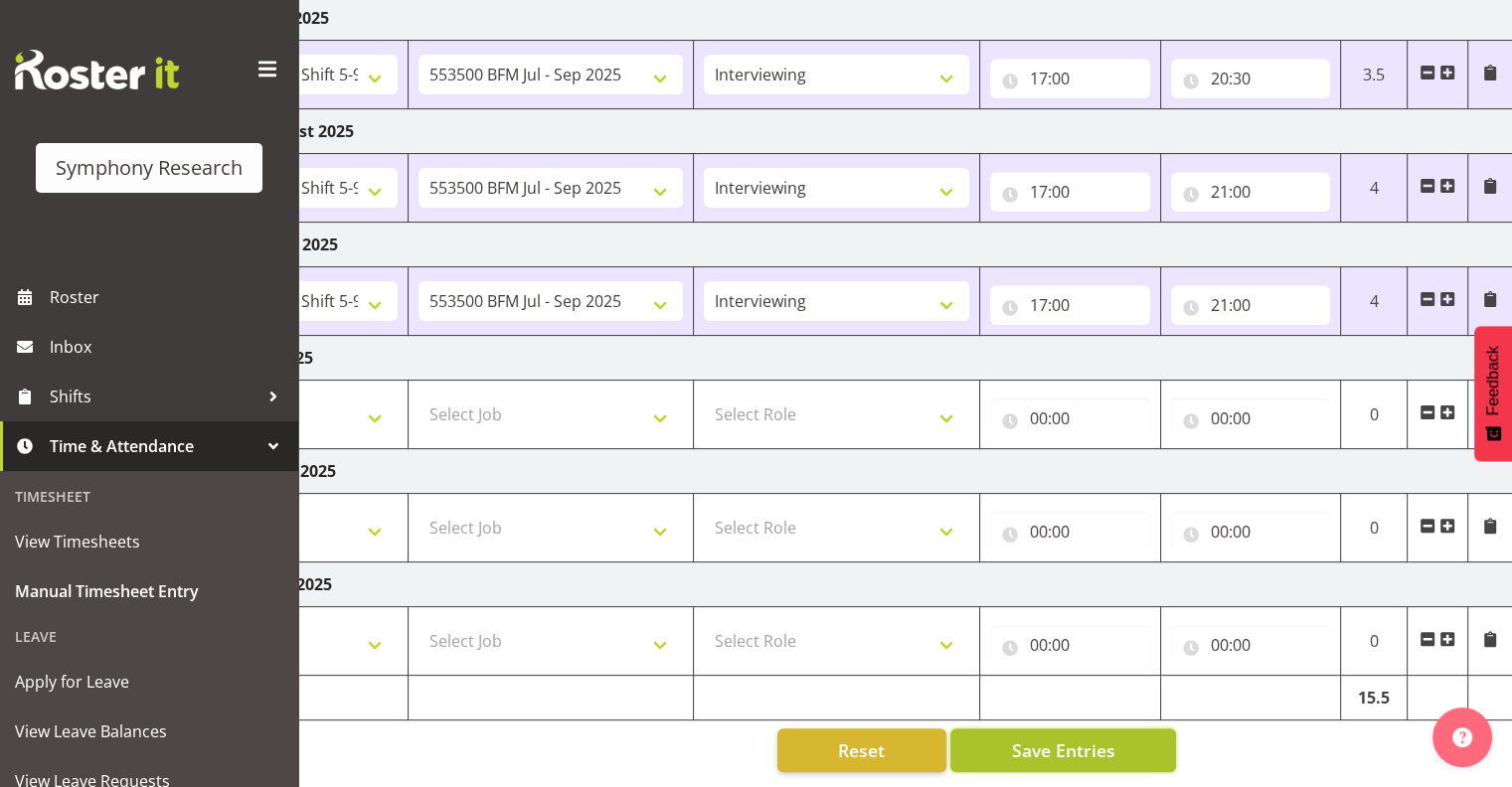 drag, startPoint x: 1073, startPoint y: 729, endPoint x: 1192, endPoint y: 684, distance: 127.22421 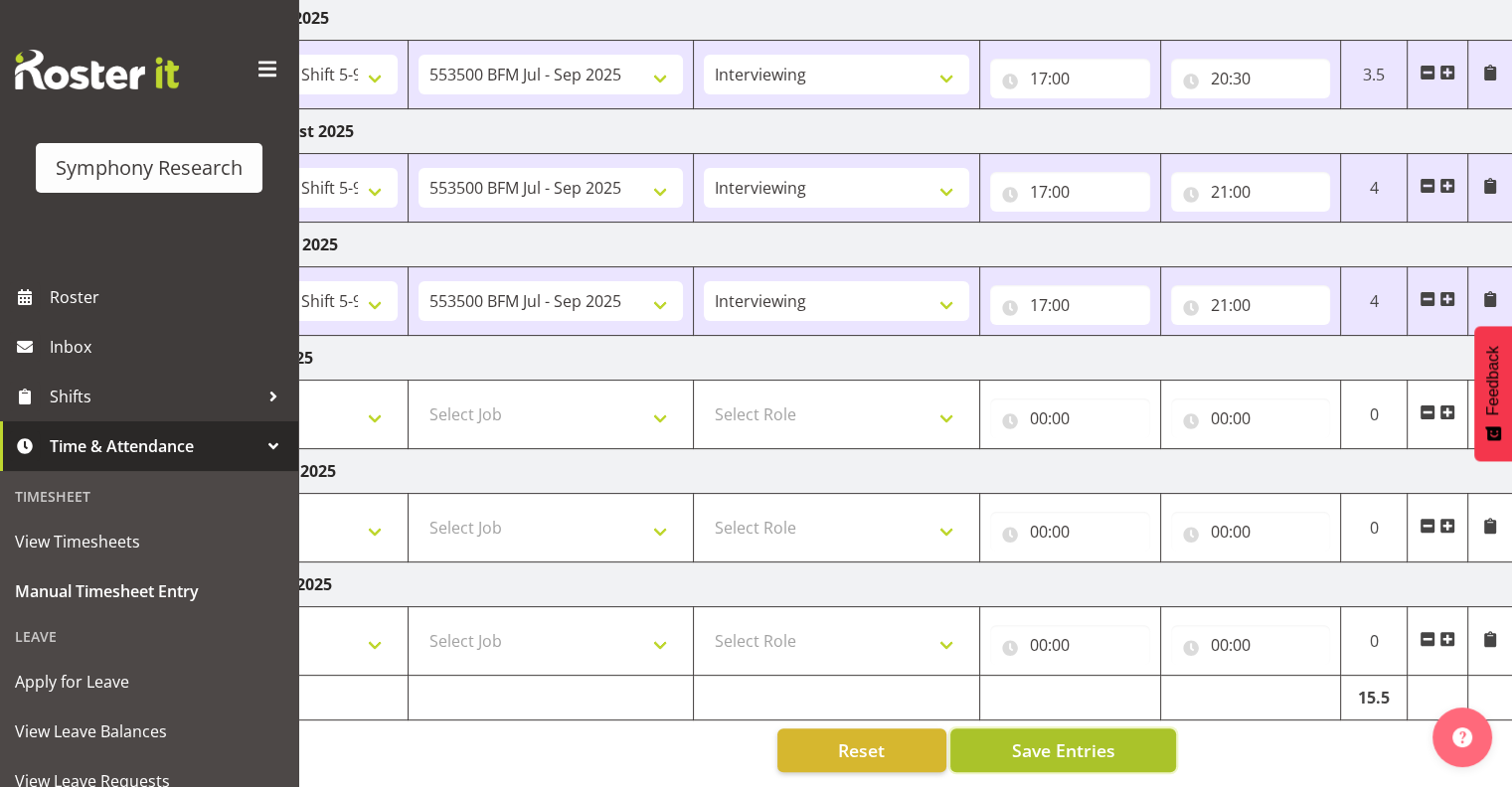 click on "Save
Entries" at bounding box center (1063, 750) 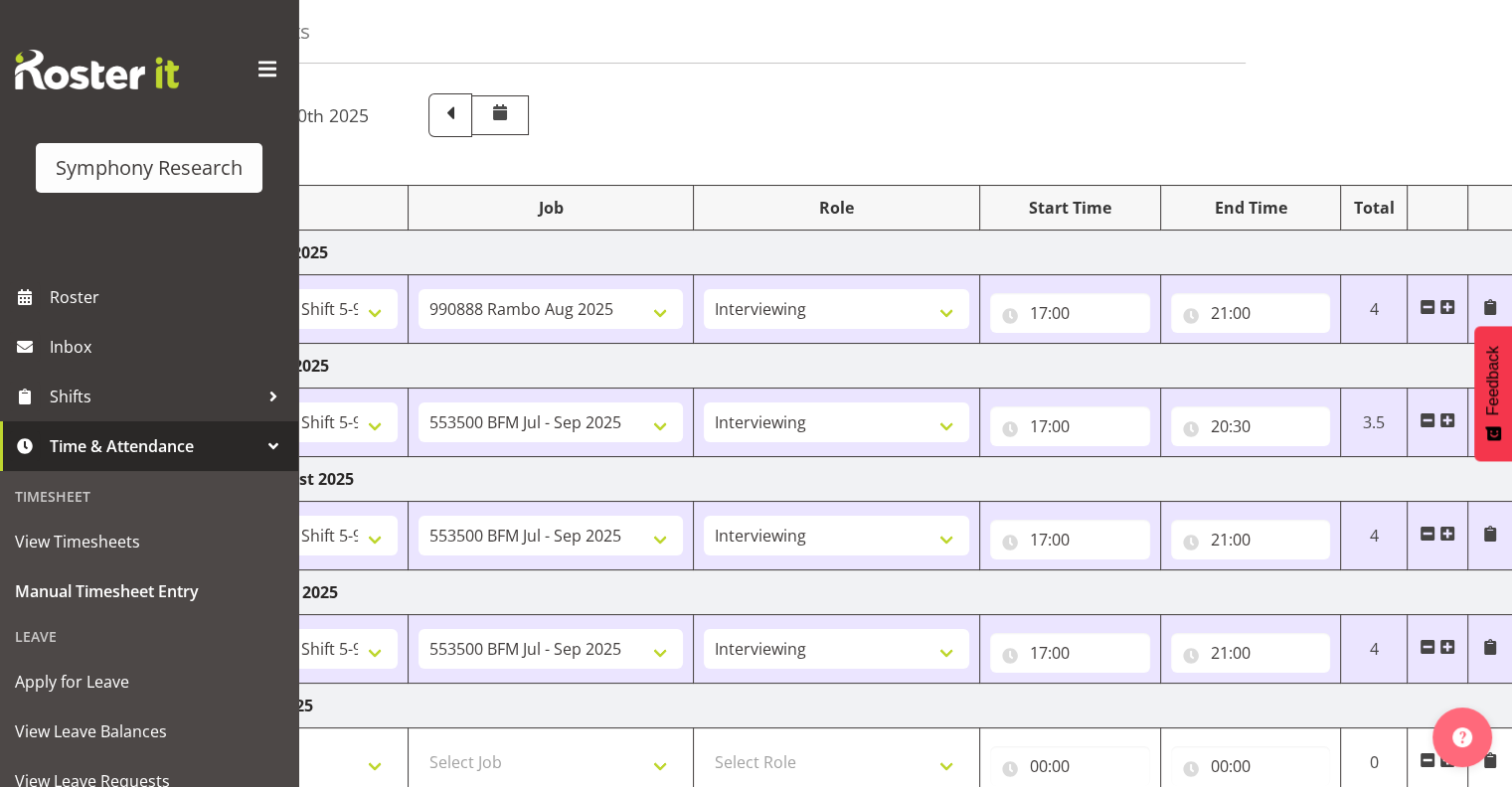 scroll, scrollTop: 0, scrollLeft: 0, axis: both 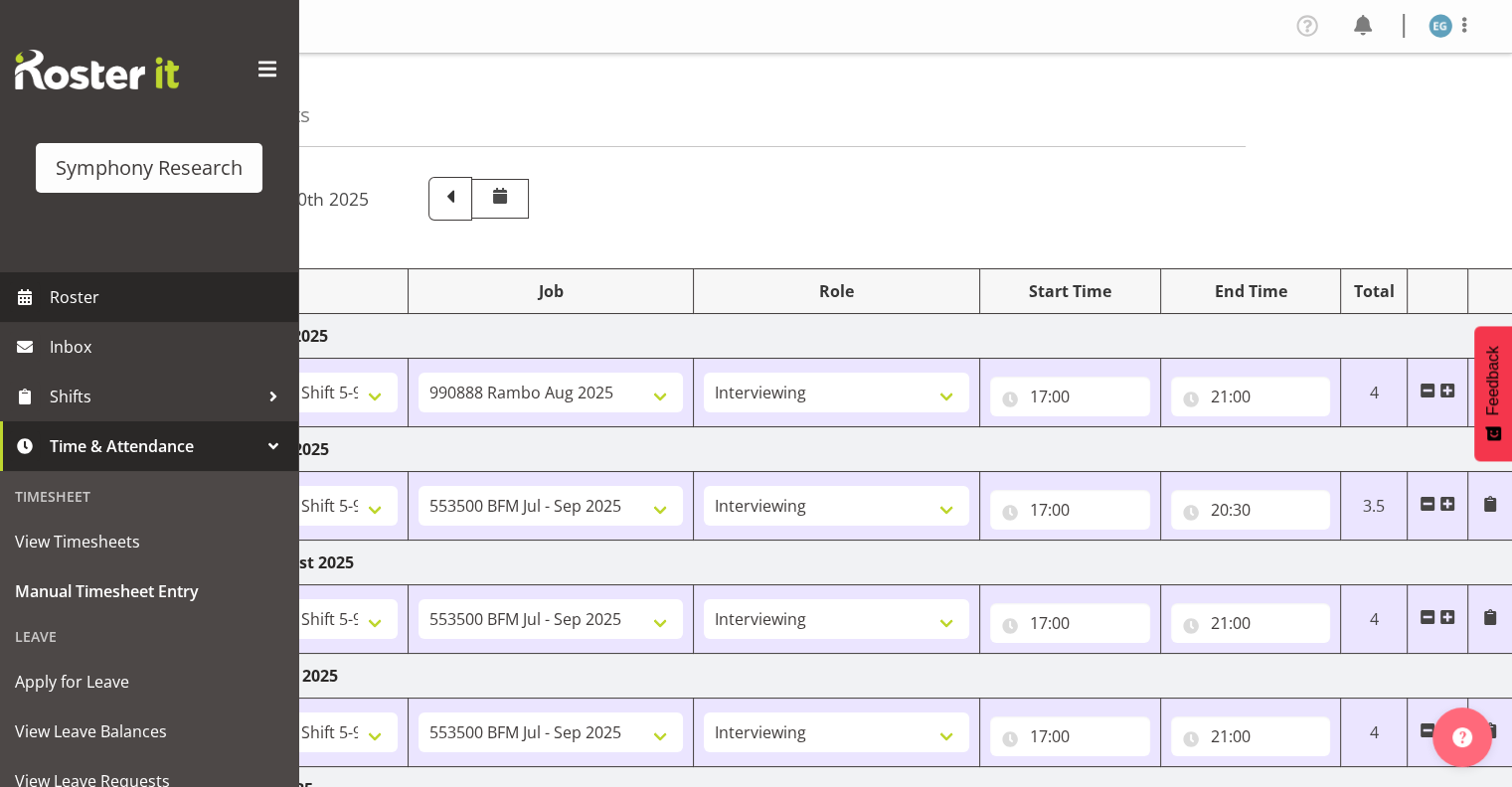 click on "Roster" at bounding box center (169, 297) 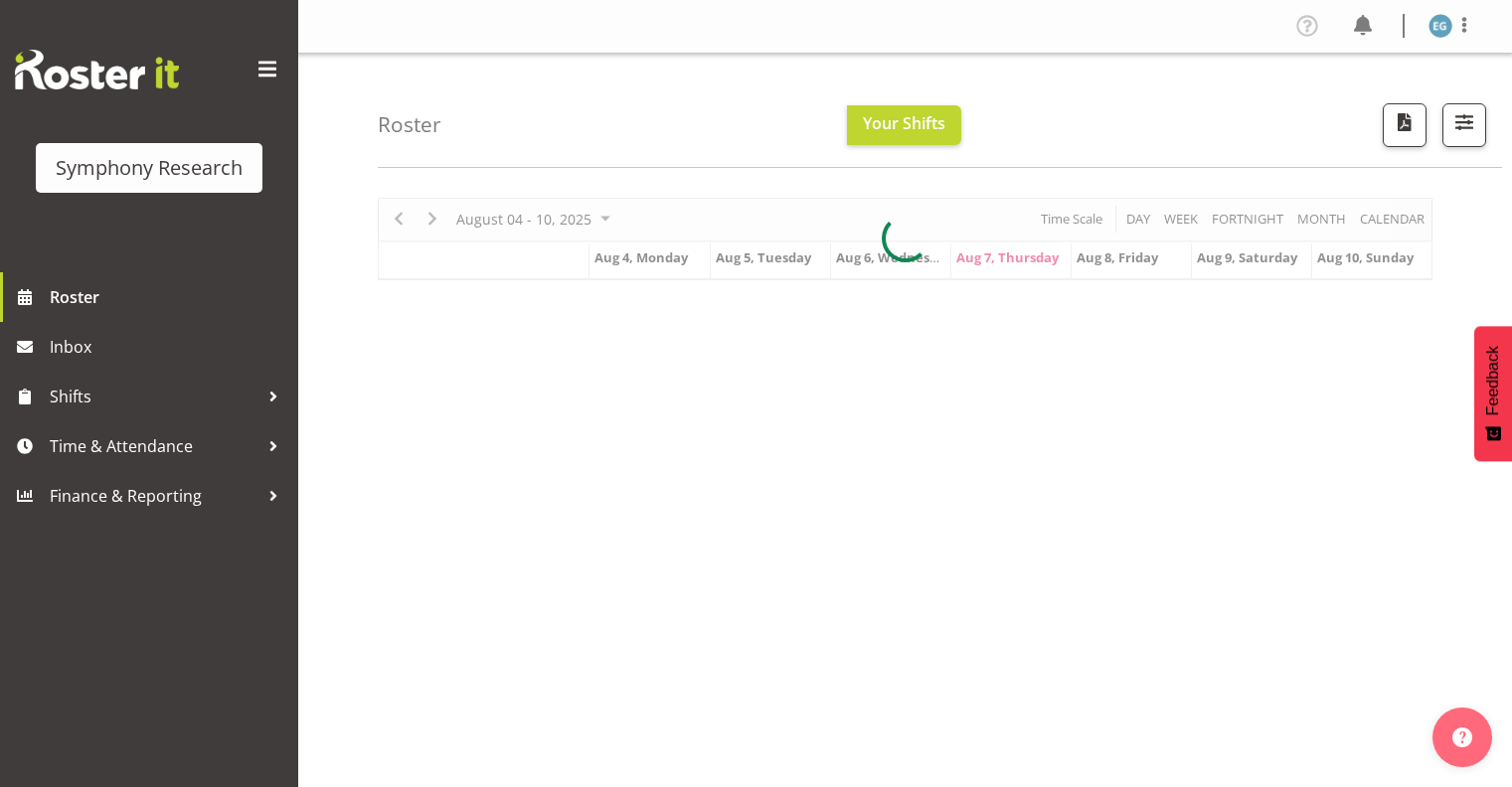scroll, scrollTop: 0, scrollLeft: 0, axis: both 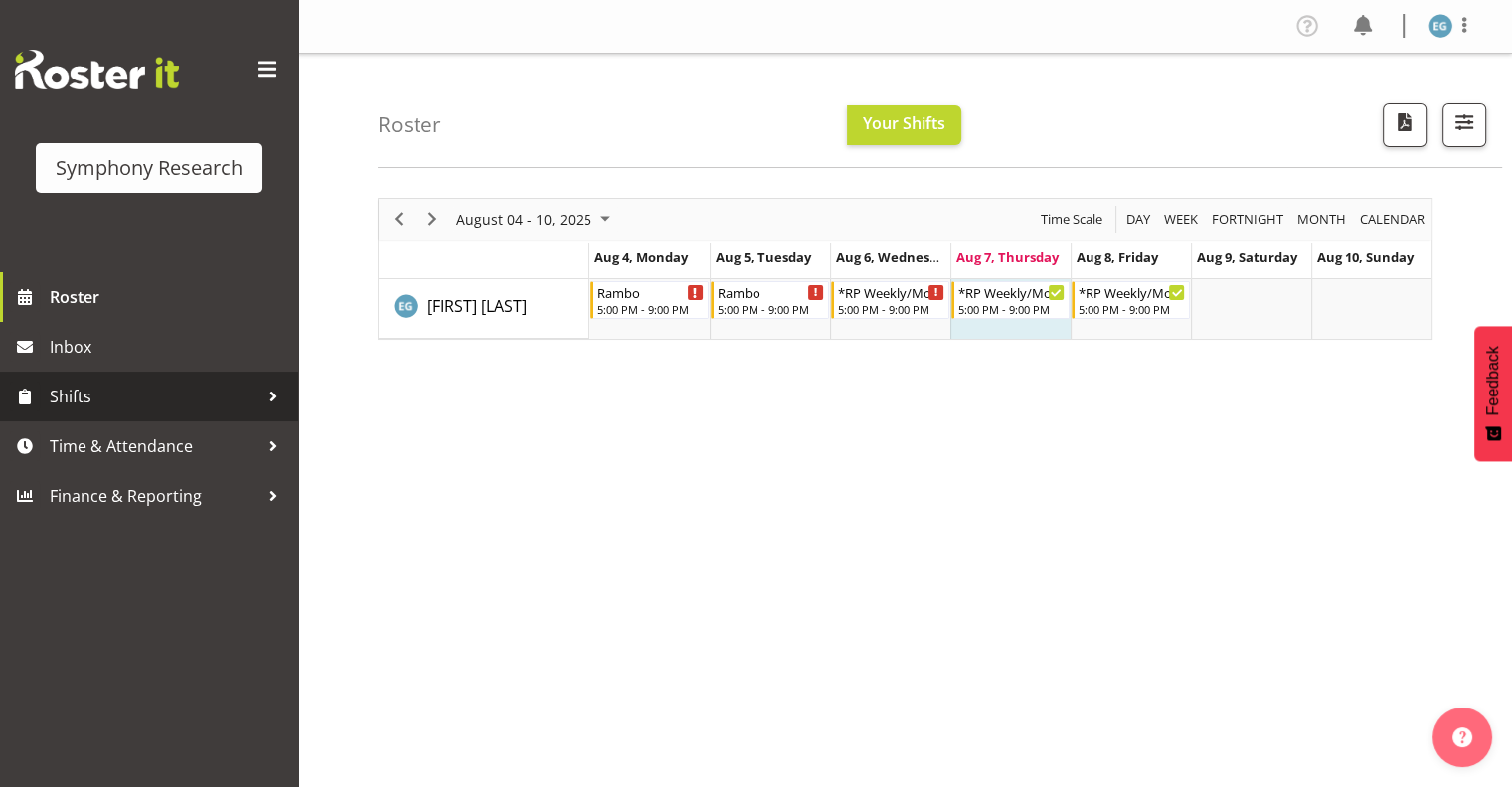 click on "Shifts" at bounding box center (154, 396) 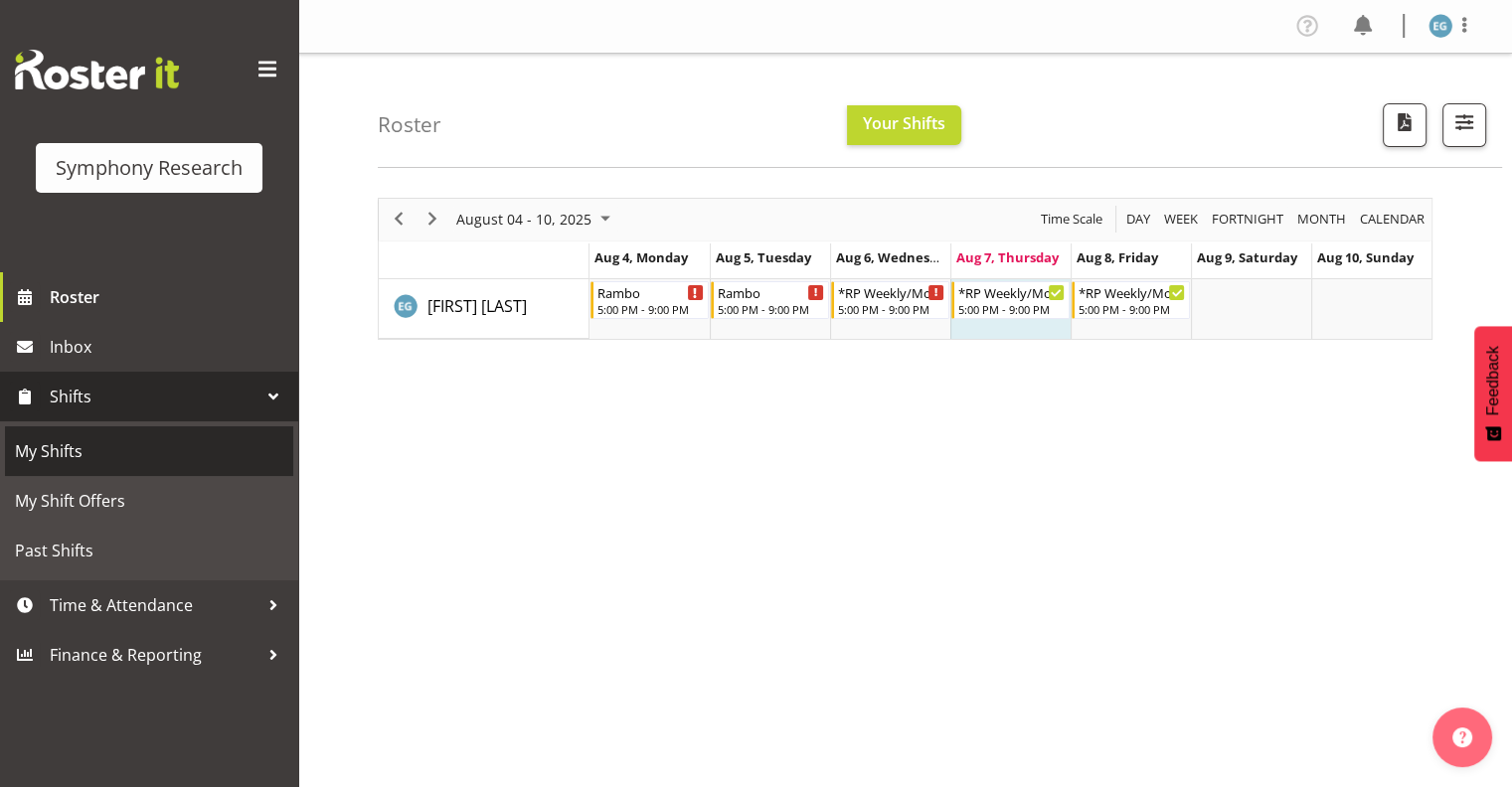 click on "My Shifts" at bounding box center [149, 451] 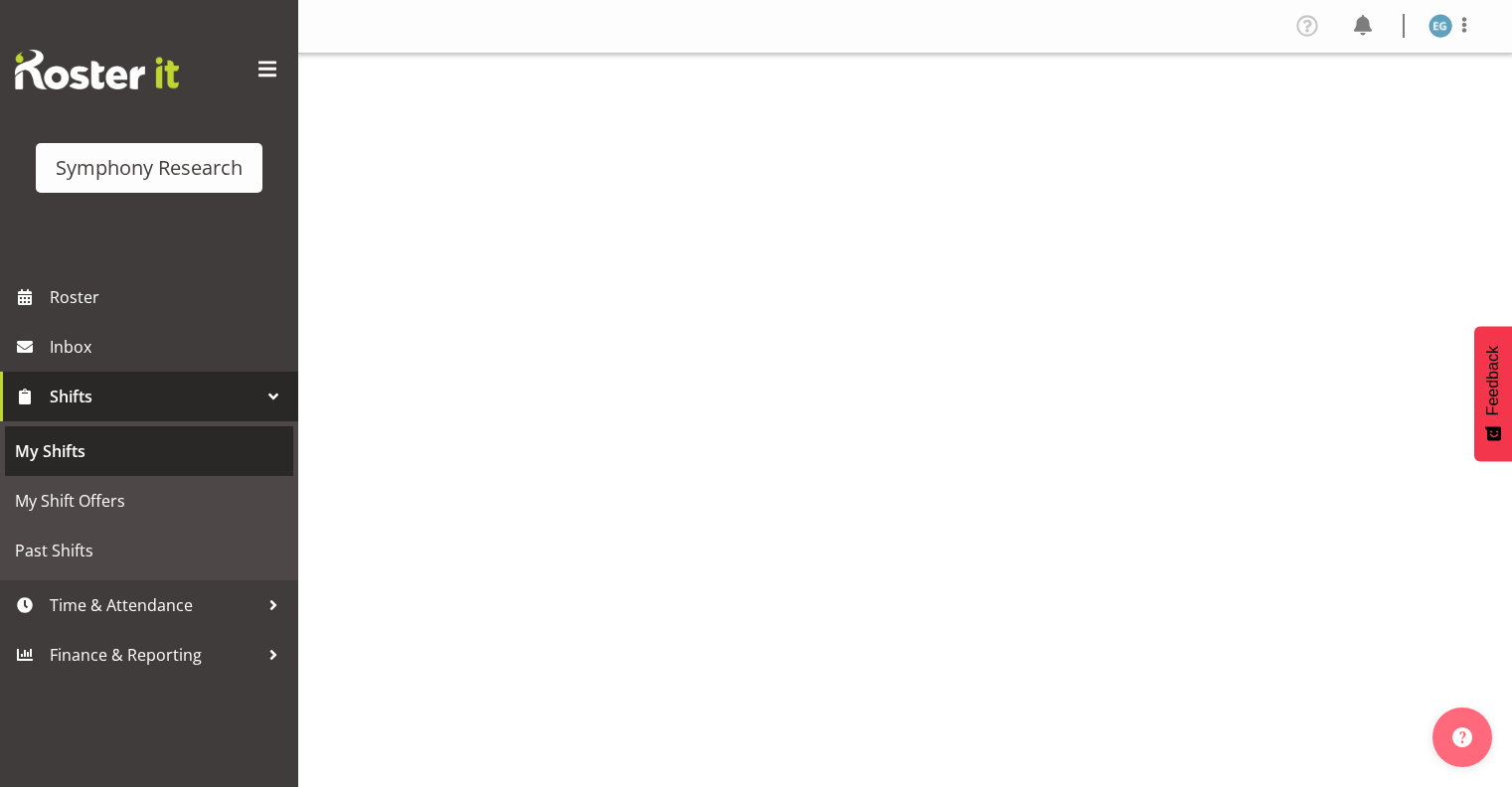 scroll, scrollTop: 0, scrollLeft: 0, axis: both 